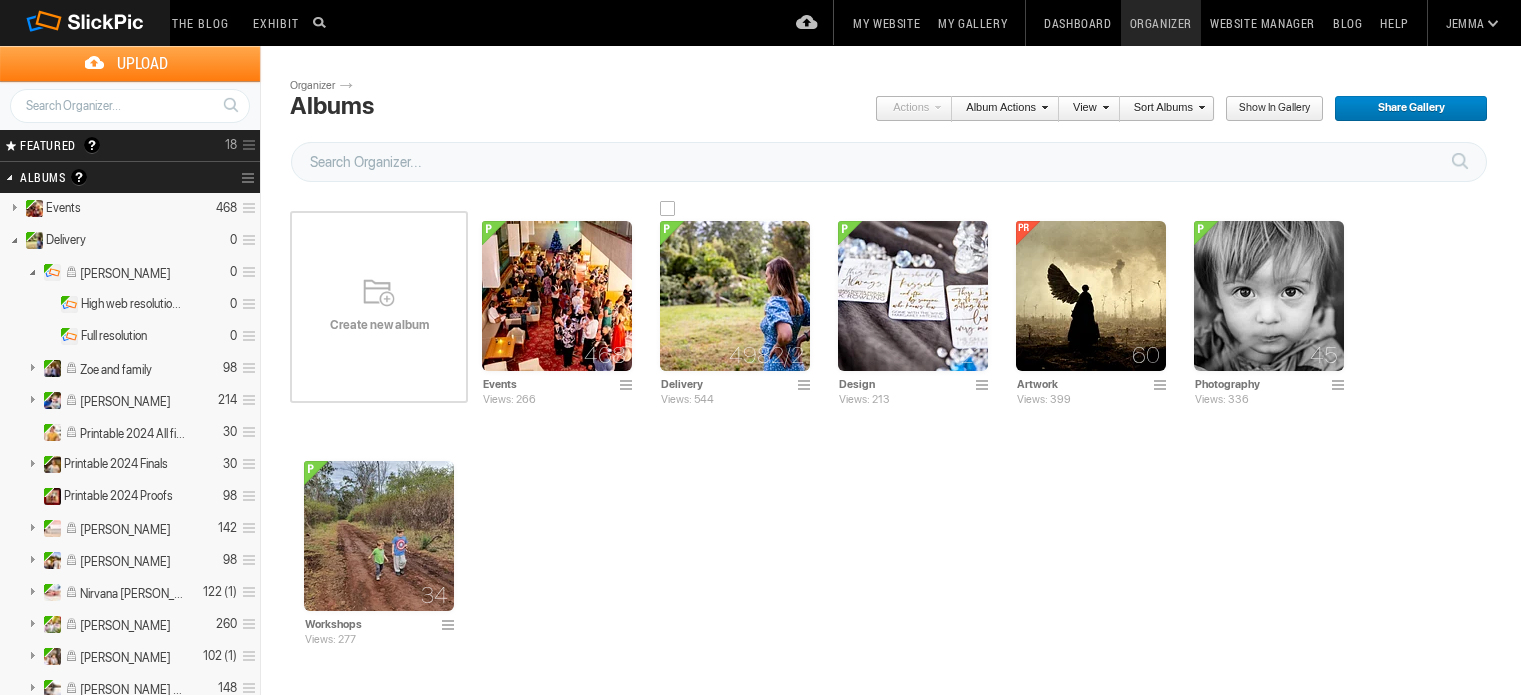 scroll, scrollTop: 0, scrollLeft: 0, axis: both 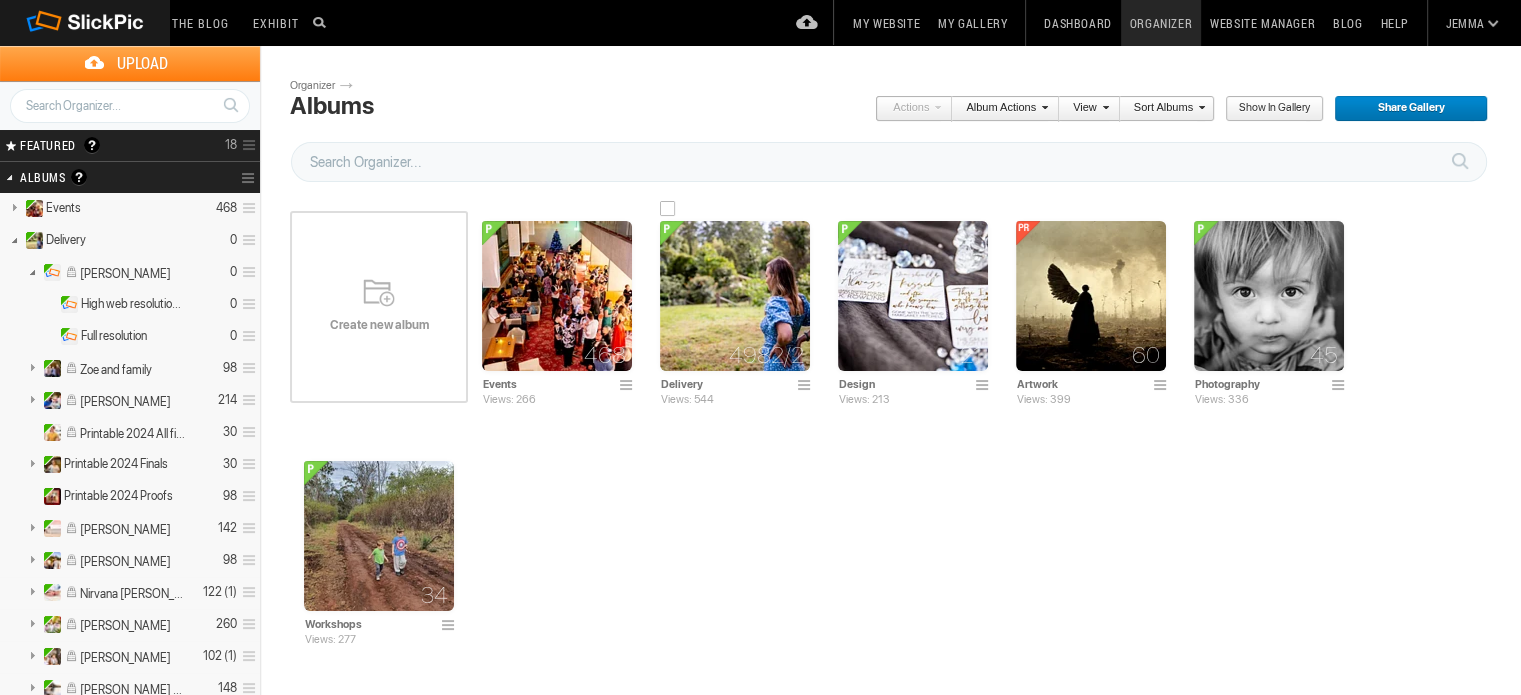 click at bounding box center [735, 296] 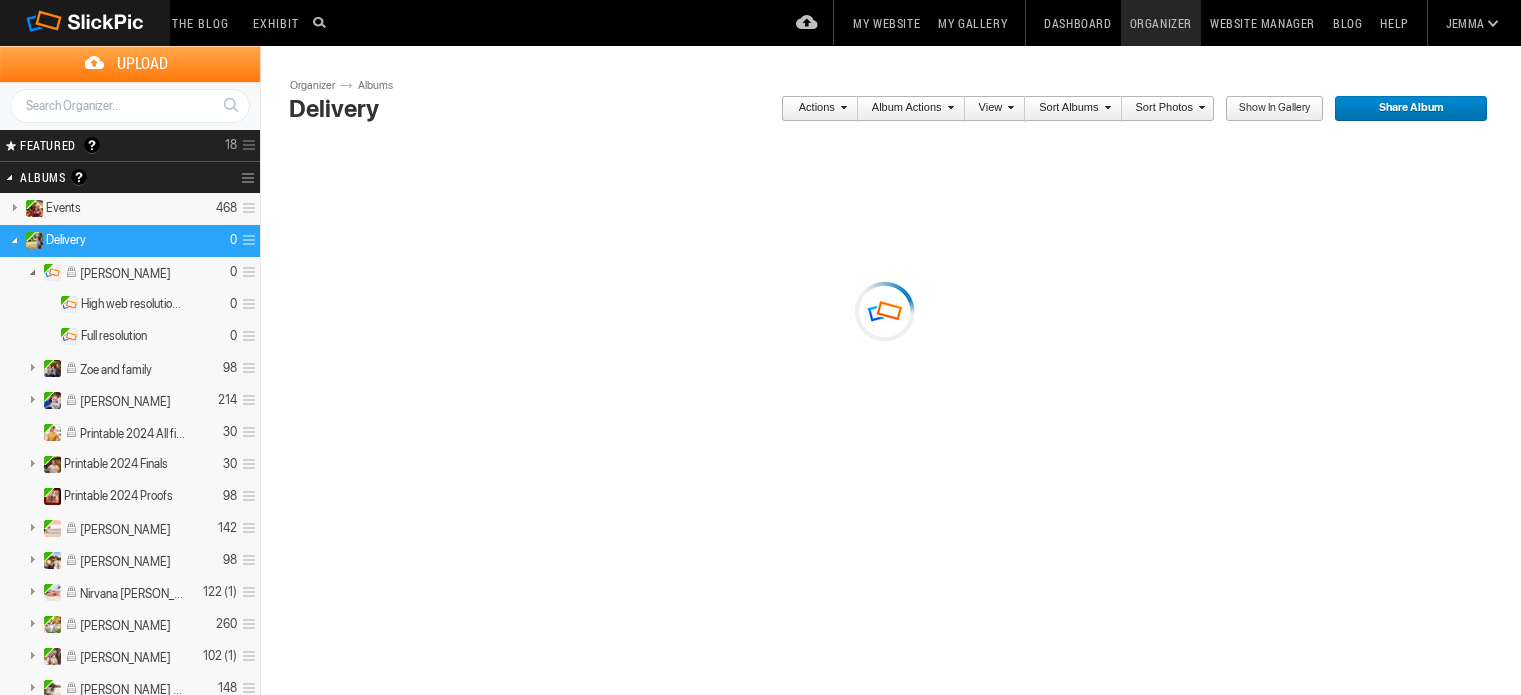 scroll, scrollTop: 0, scrollLeft: 0, axis: both 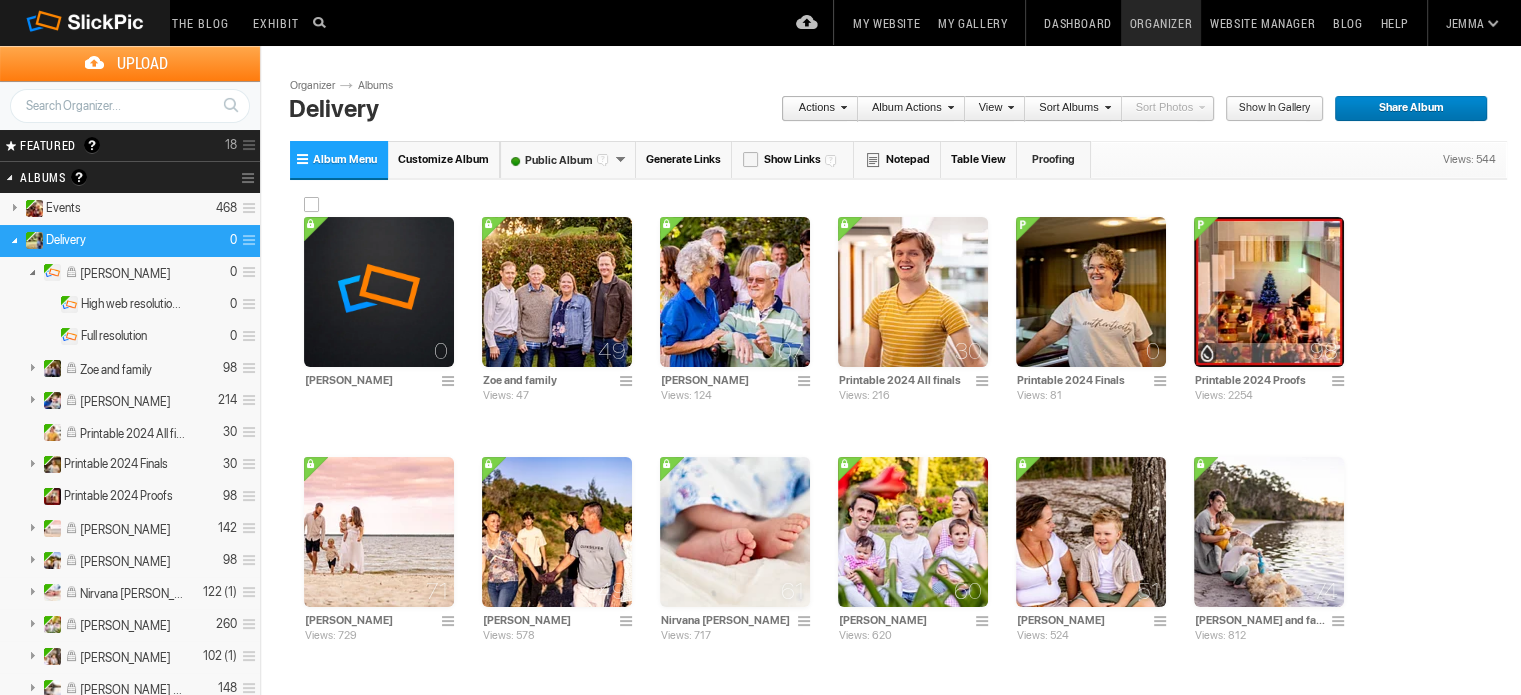 click at bounding box center [451, 382] 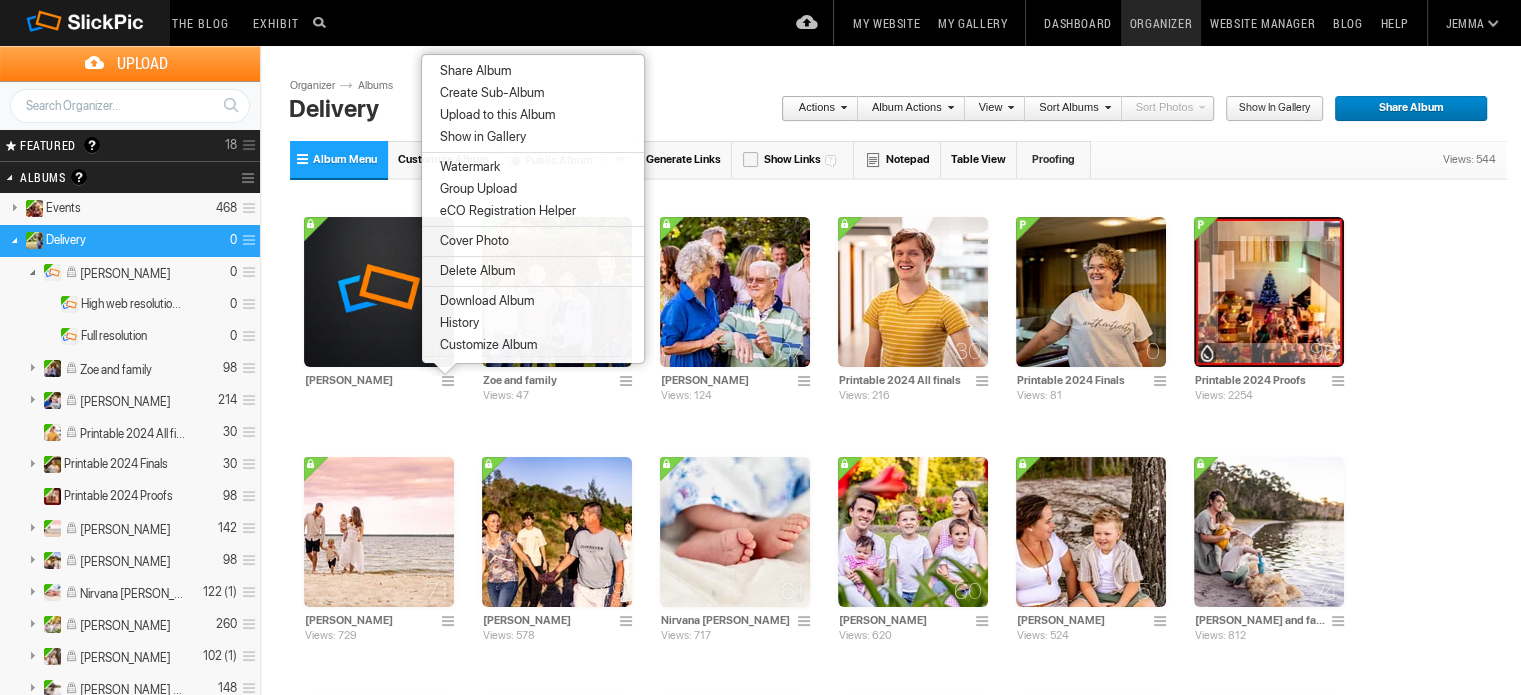 click on "Show in Gallery" at bounding box center (480, 137) 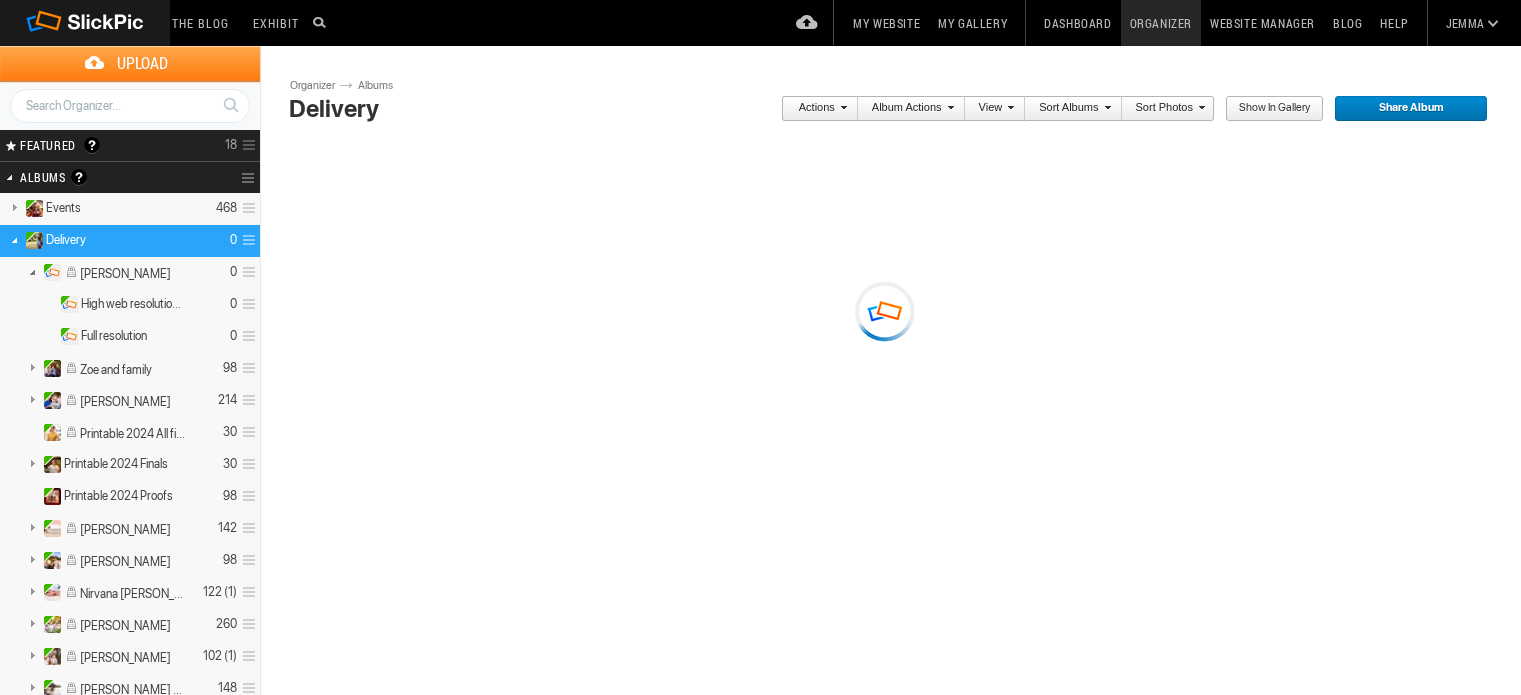 scroll, scrollTop: 0, scrollLeft: 0, axis: both 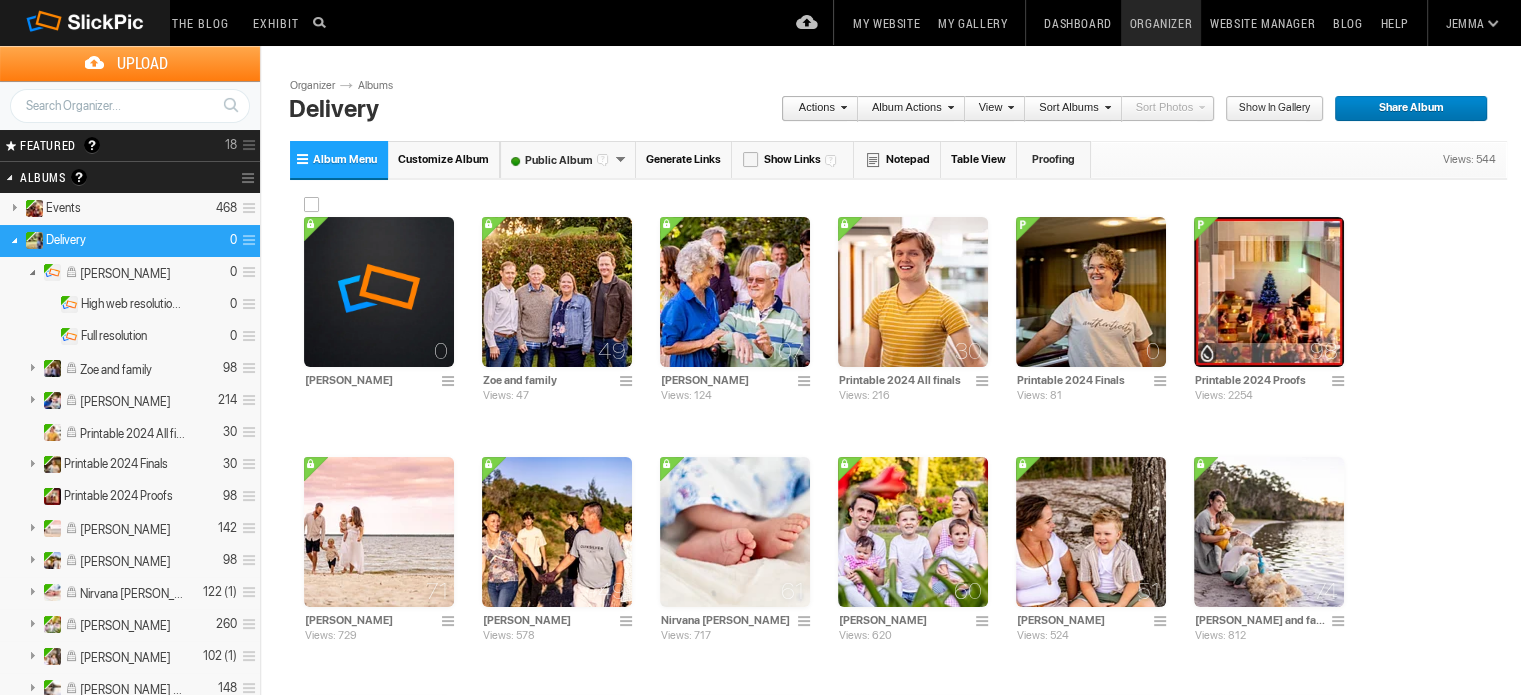 click at bounding box center (379, 292) 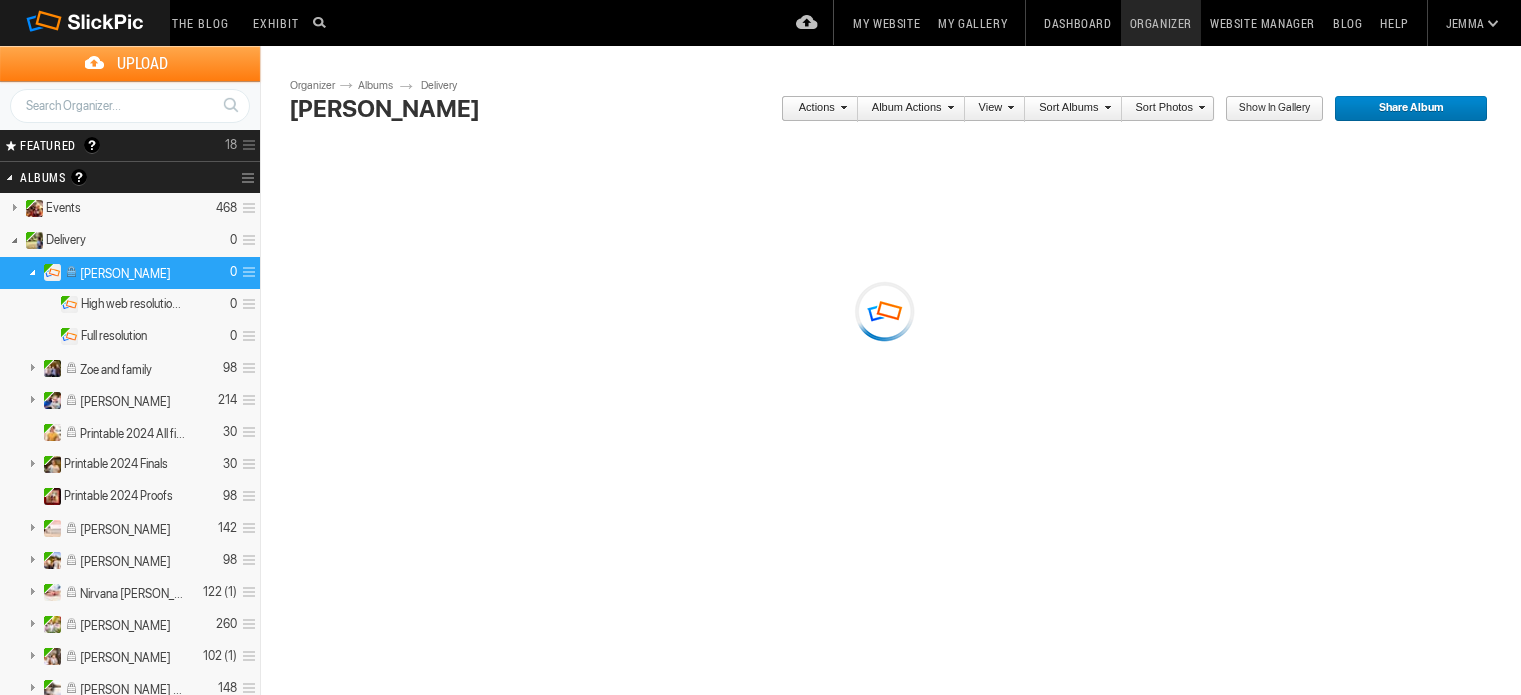 scroll, scrollTop: 0, scrollLeft: 0, axis: both 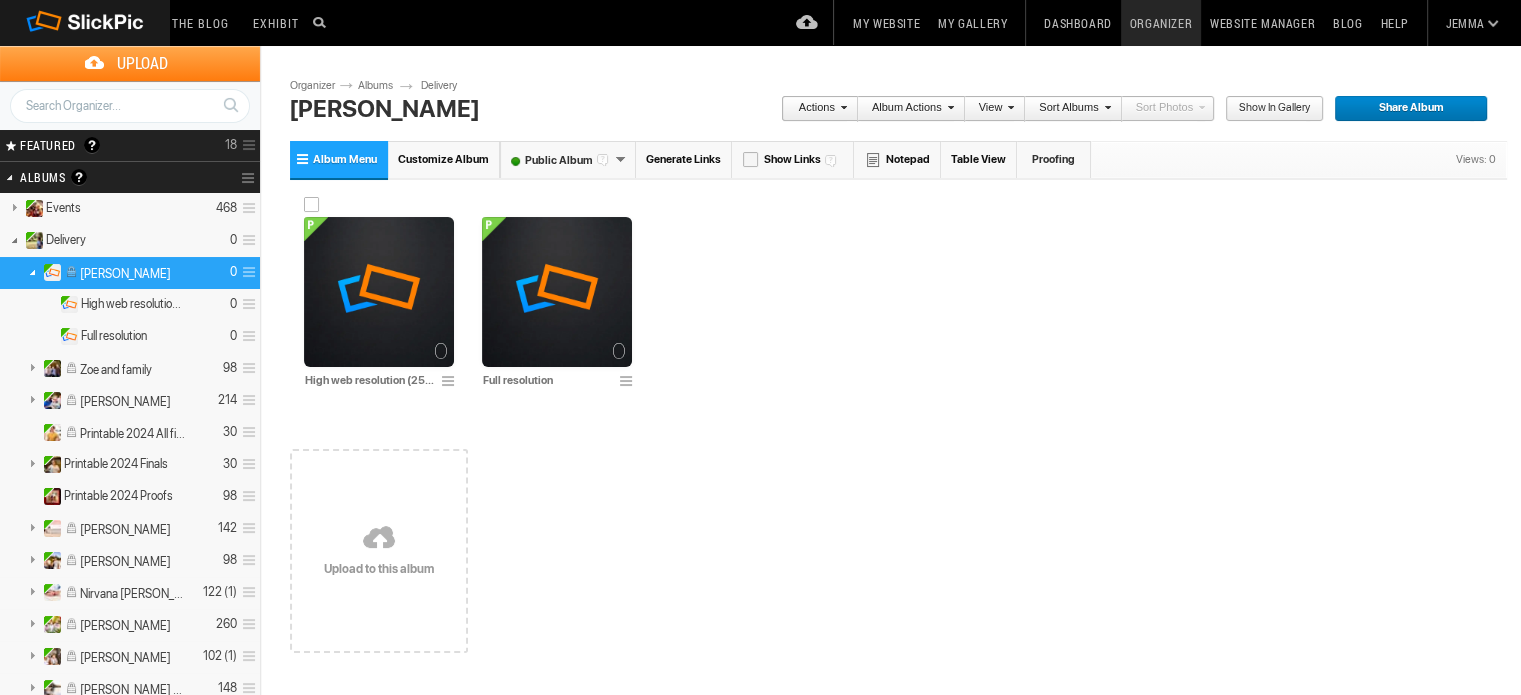 click at bounding box center [379, 292] 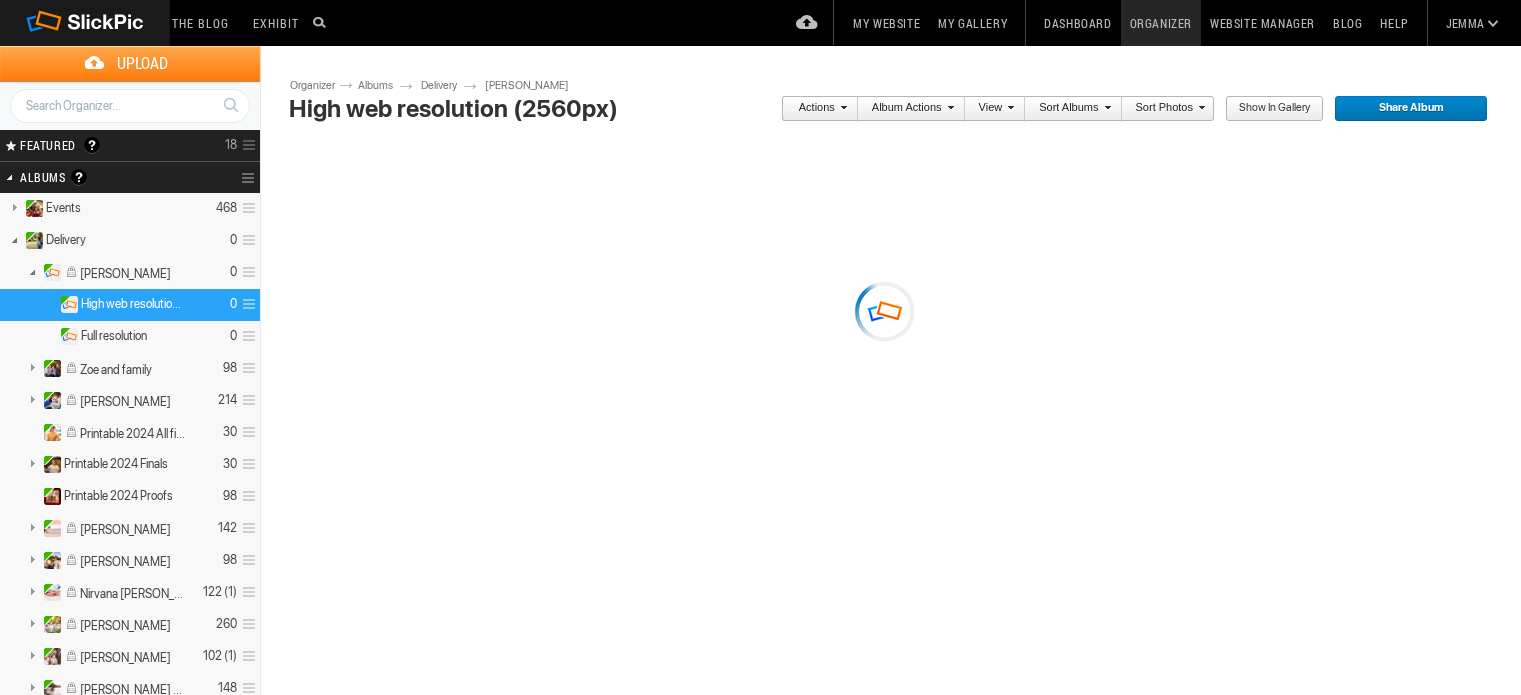 scroll, scrollTop: 0, scrollLeft: 0, axis: both 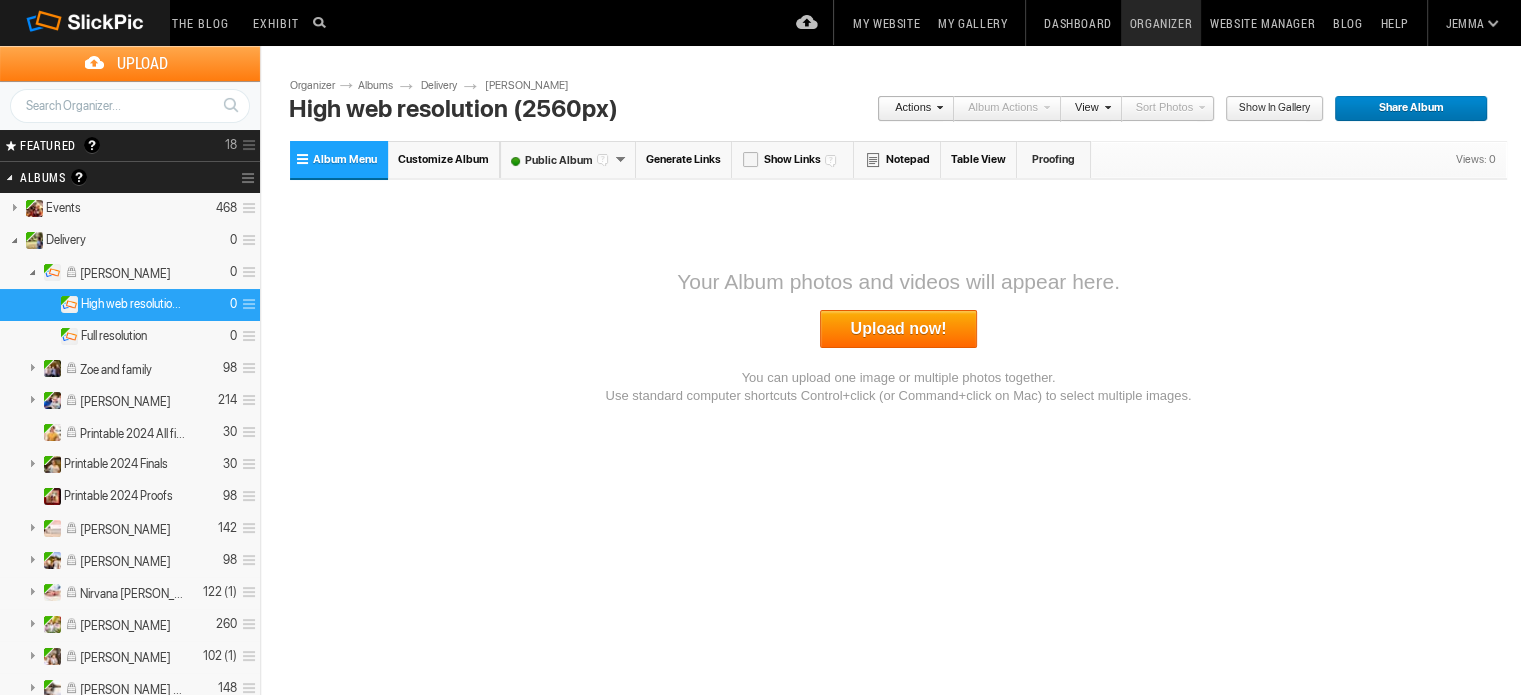 click on "Upload now!" at bounding box center [899, 329] 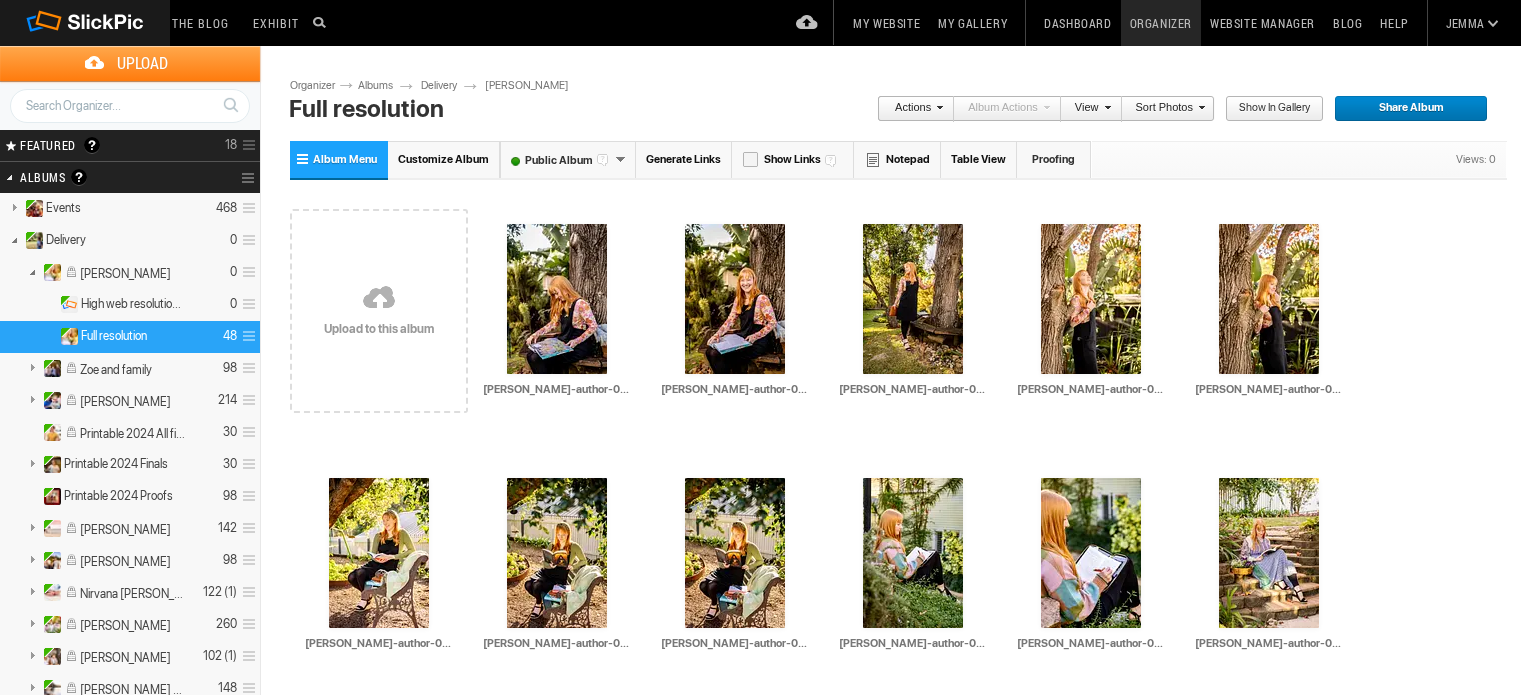 scroll, scrollTop: 0, scrollLeft: 0, axis: both 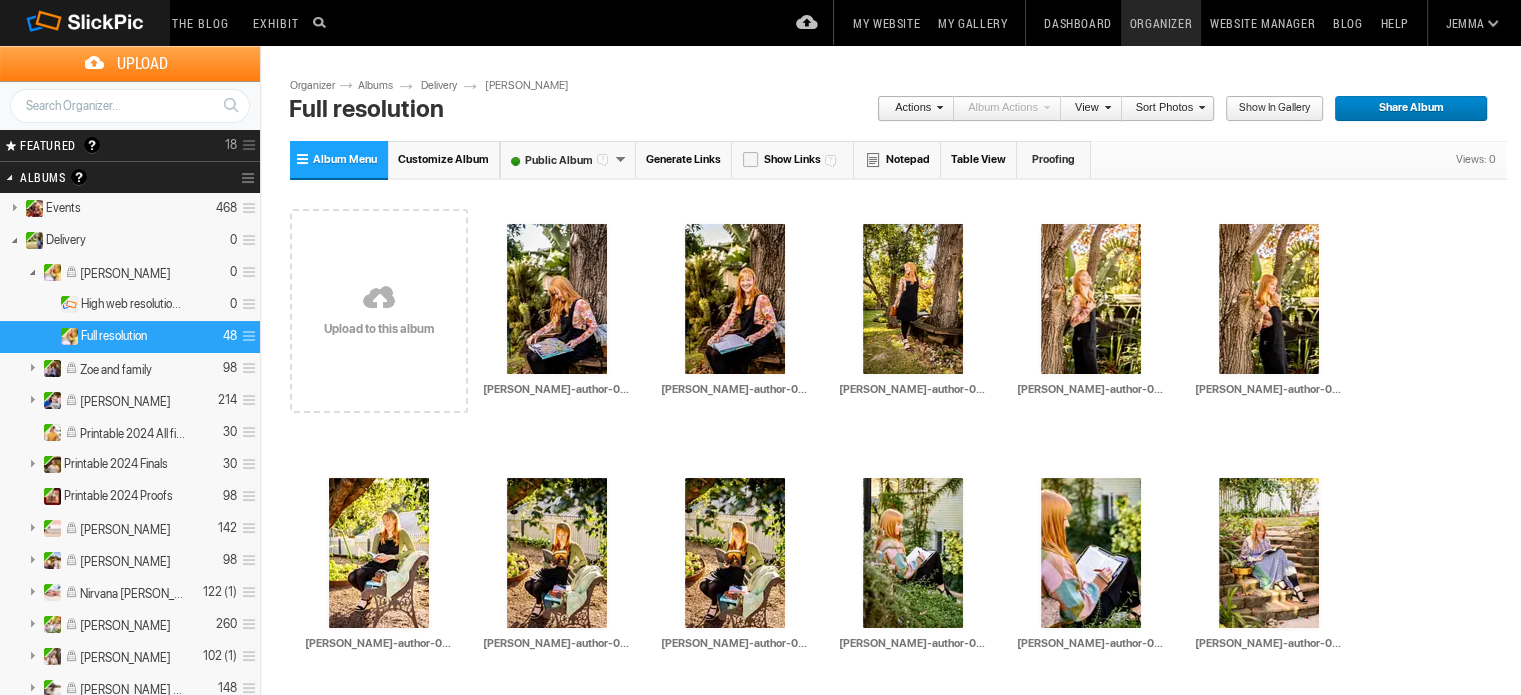 click on "[PERSON_NAME]" at bounding box center [537, 86] 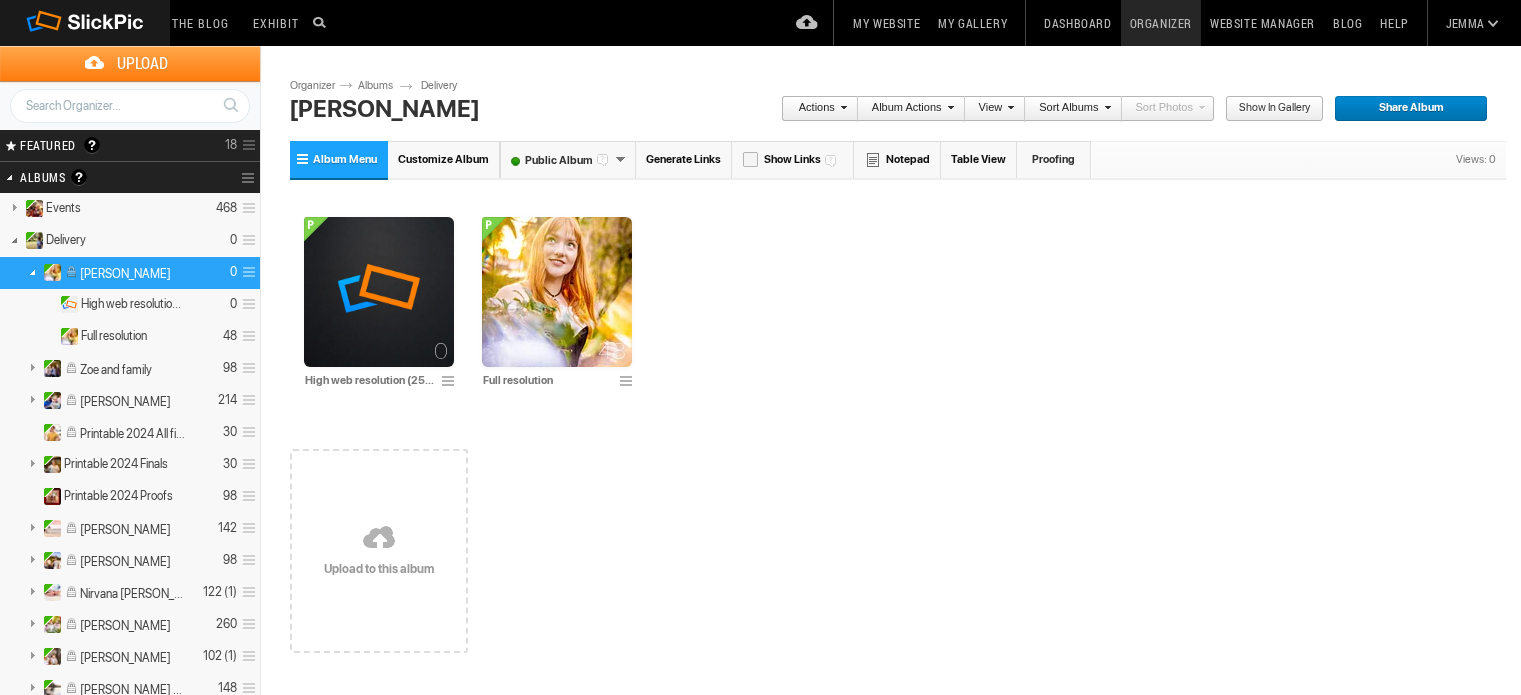scroll, scrollTop: 0, scrollLeft: 0, axis: both 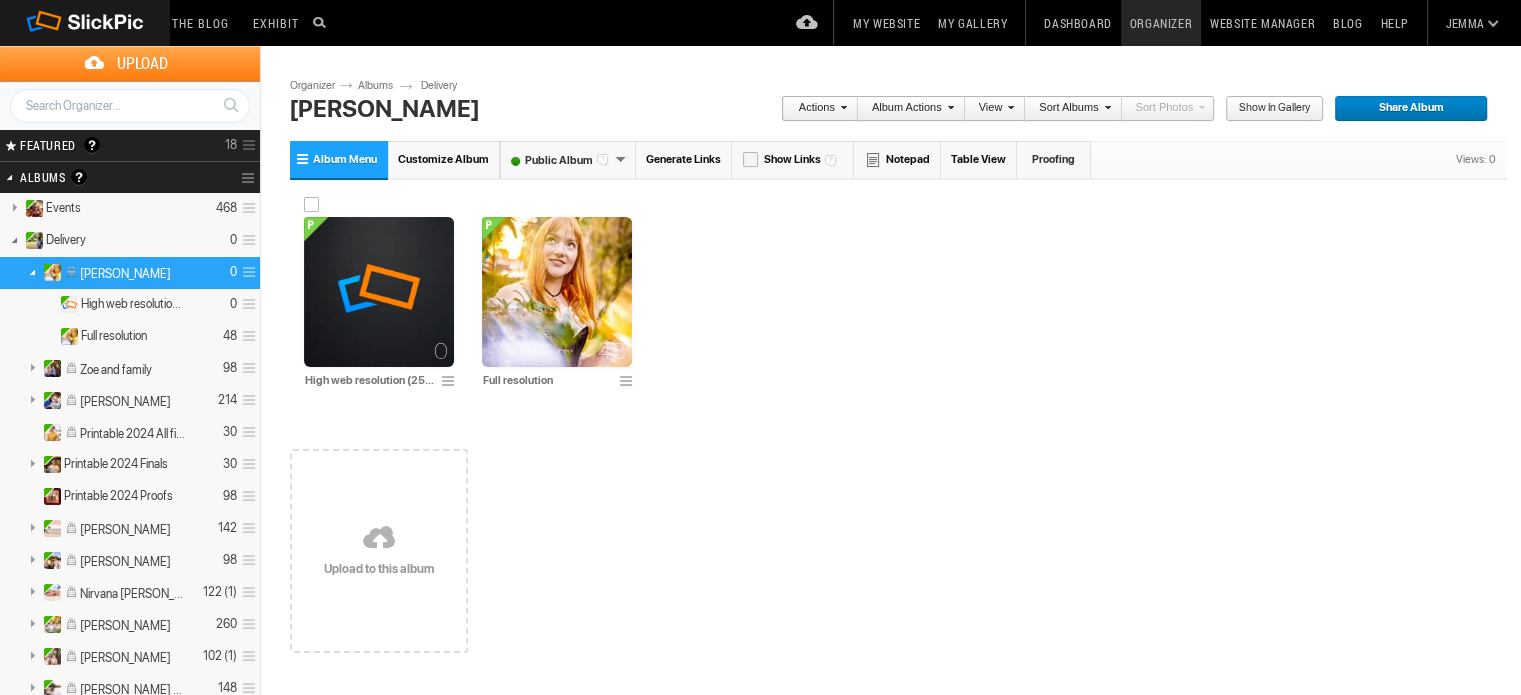 click at bounding box center [379, 292] 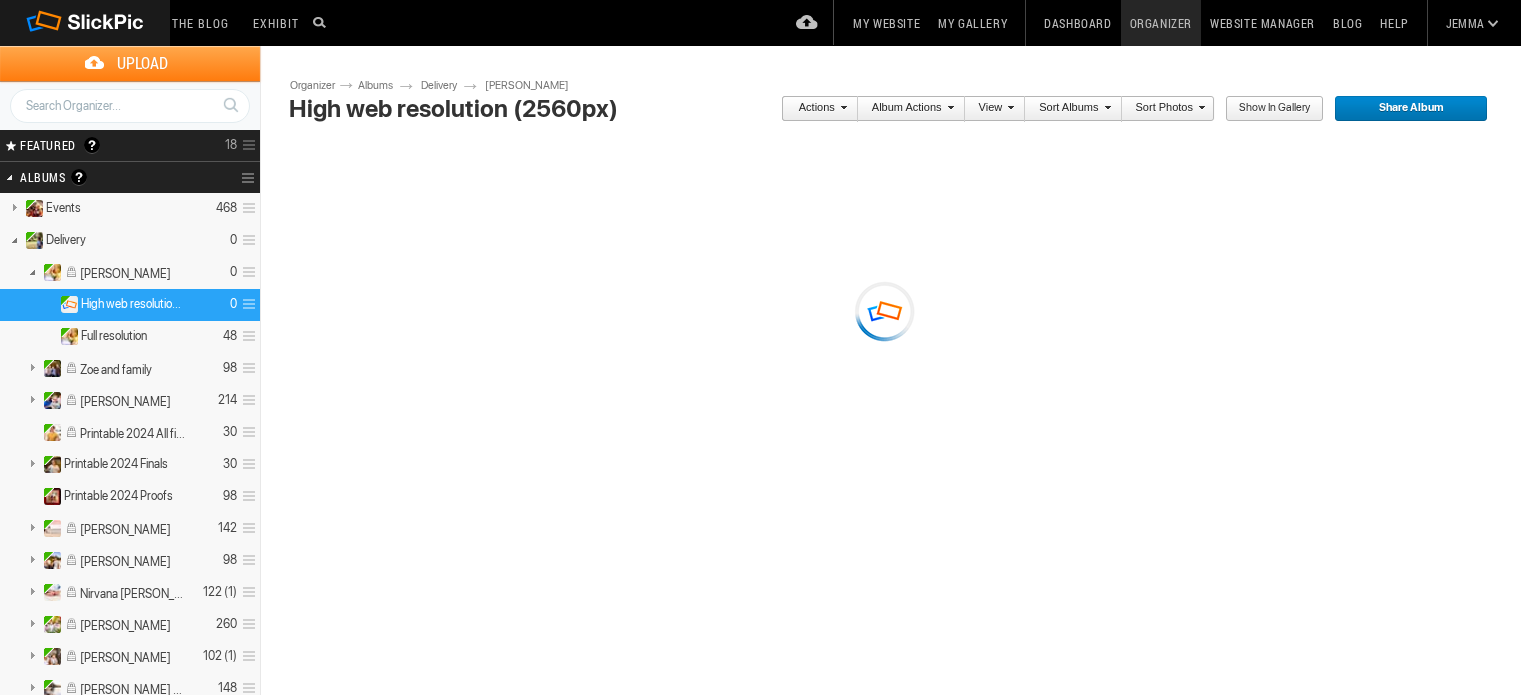 scroll, scrollTop: 0, scrollLeft: 0, axis: both 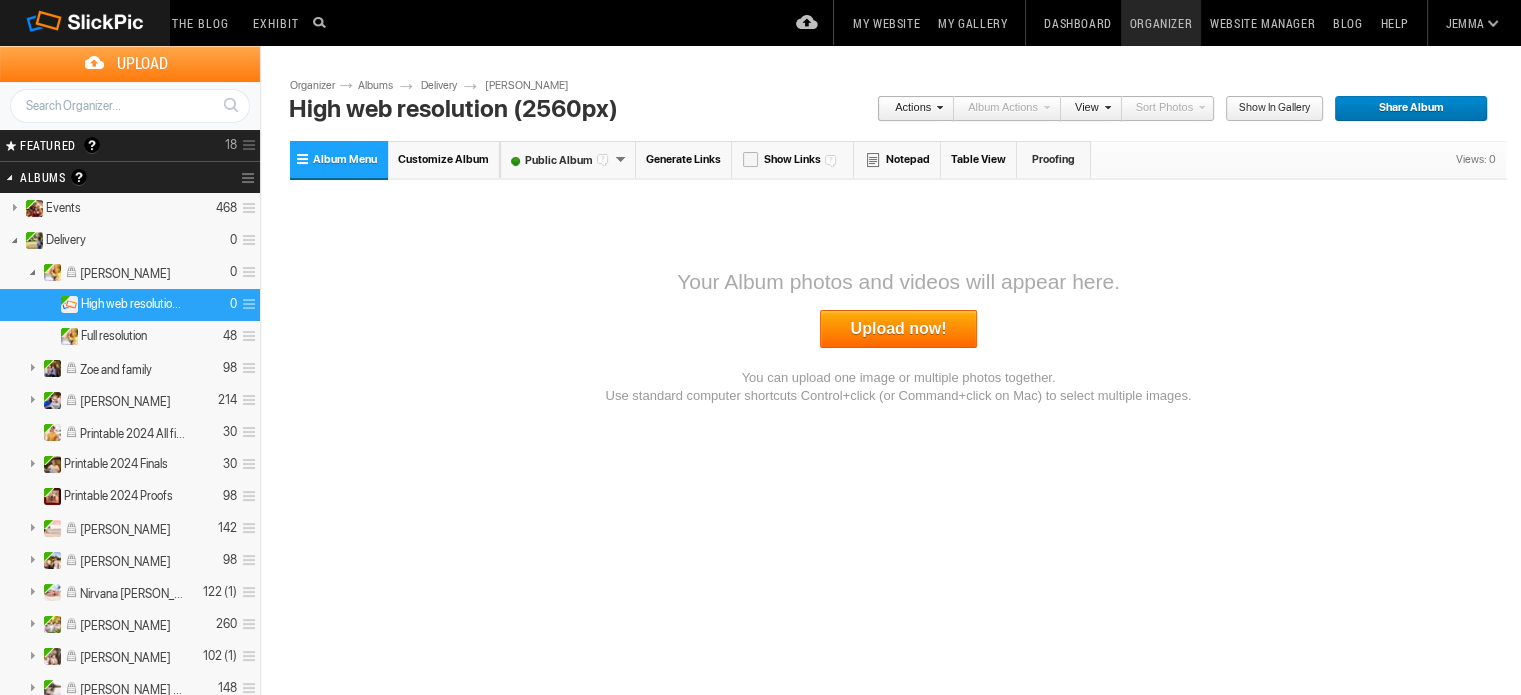 click on "Upload now!" at bounding box center [899, 329] 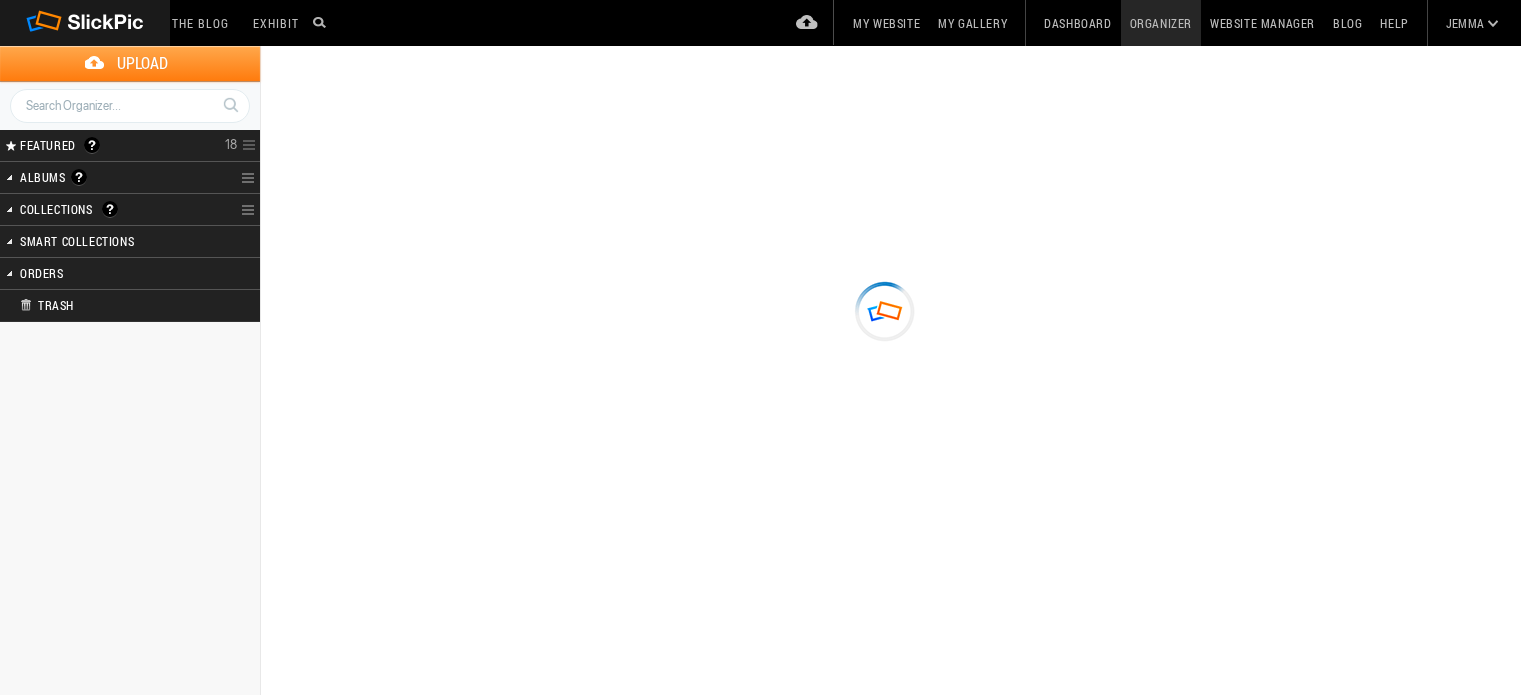 scroll, scrollTop: 0, scrollLeft: 0, axis: both 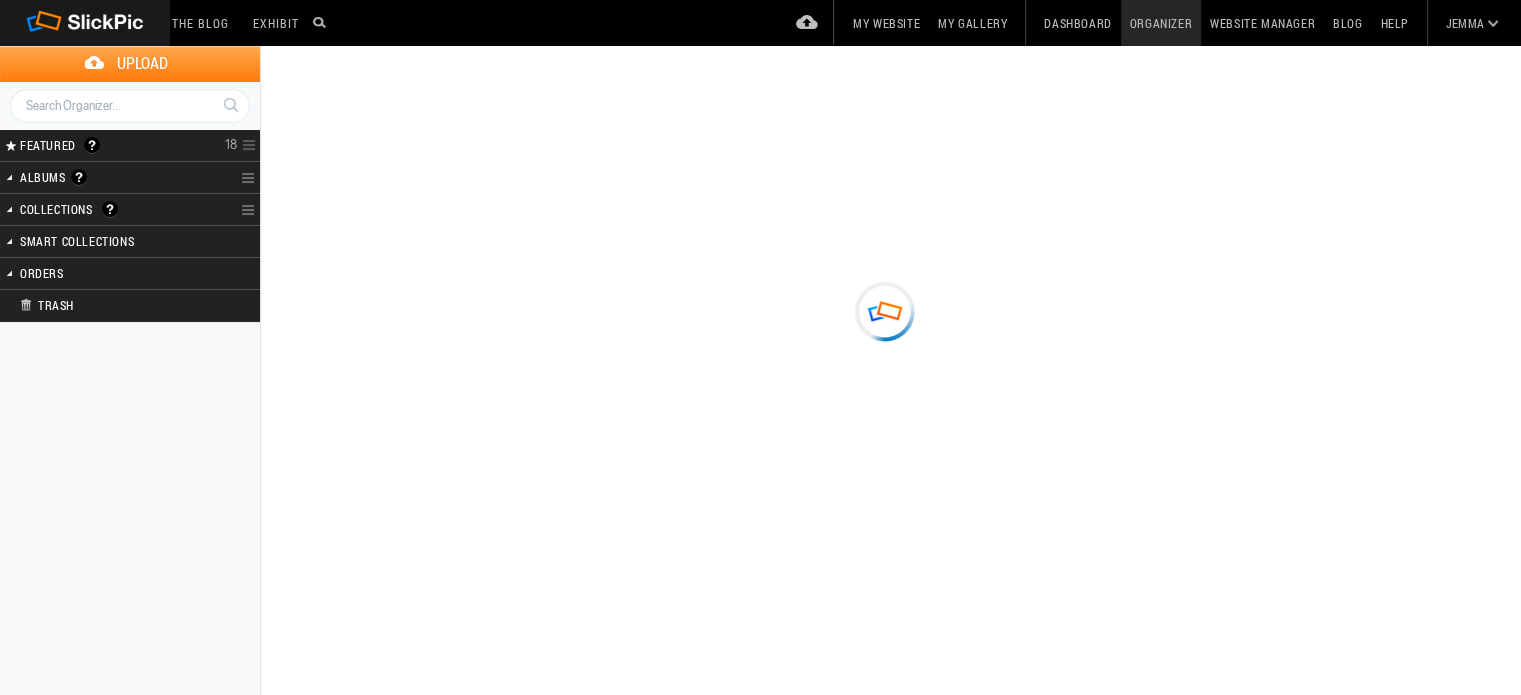 type on "High web resolution (2560px)" 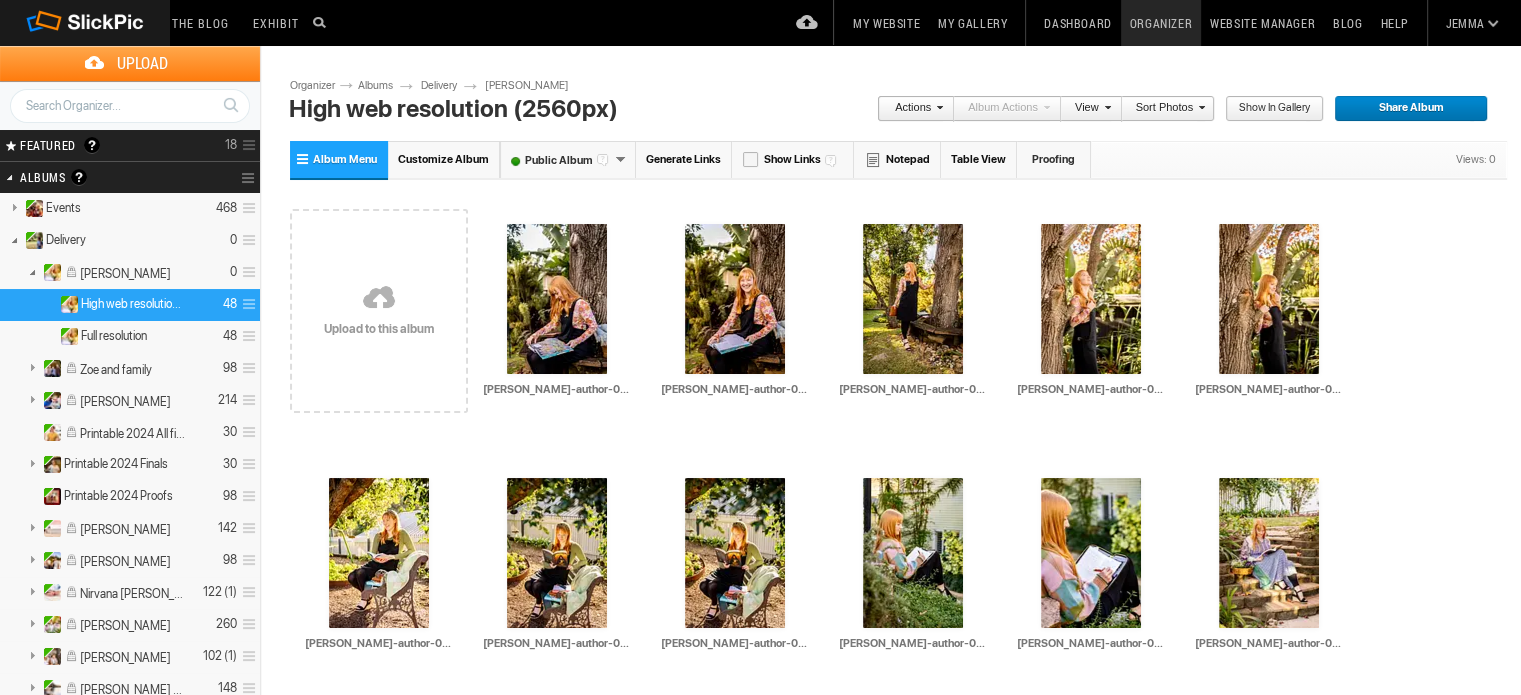 drag, startPoint x: 516, startPoint y: 86, endPoint x: 645, endPoint y: 144, distance: 141.43903 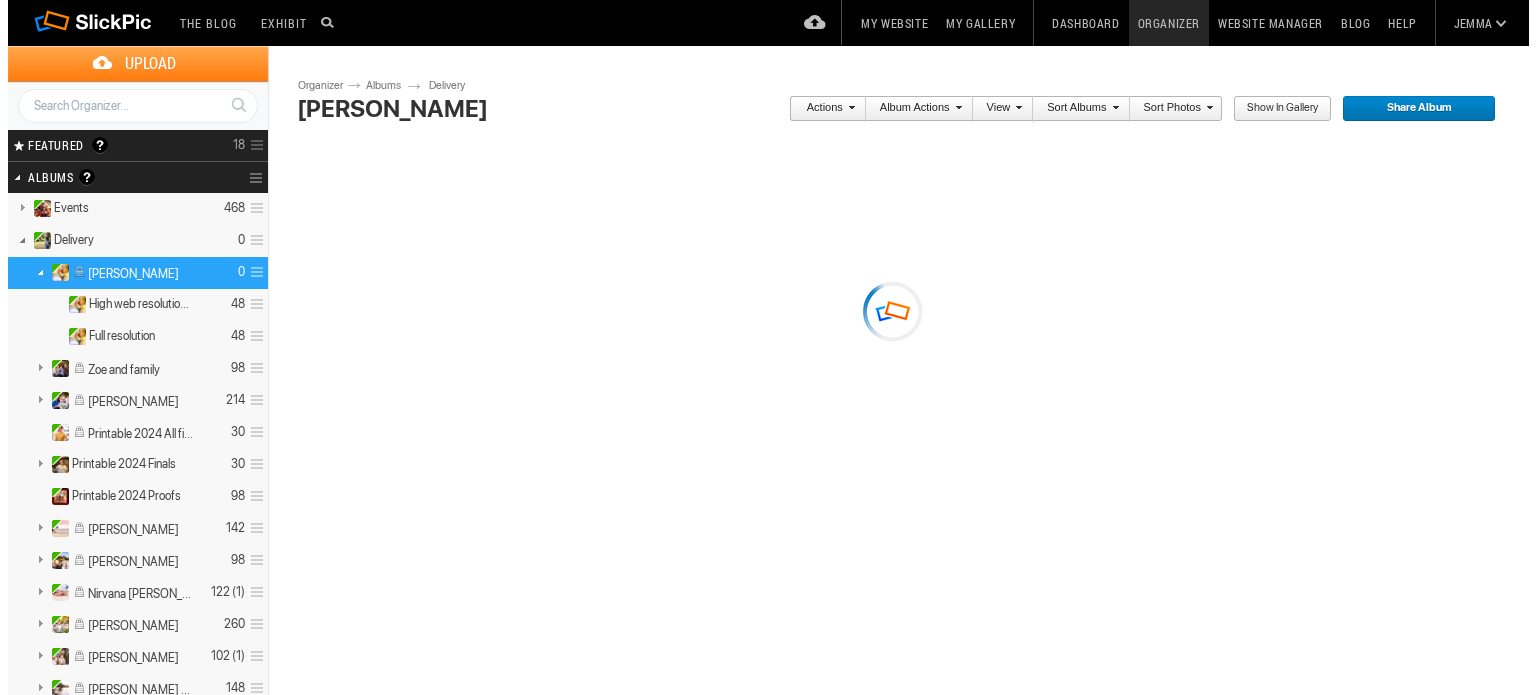 scroll, scrollTop: 0, scrollLeft: 0, axis: both 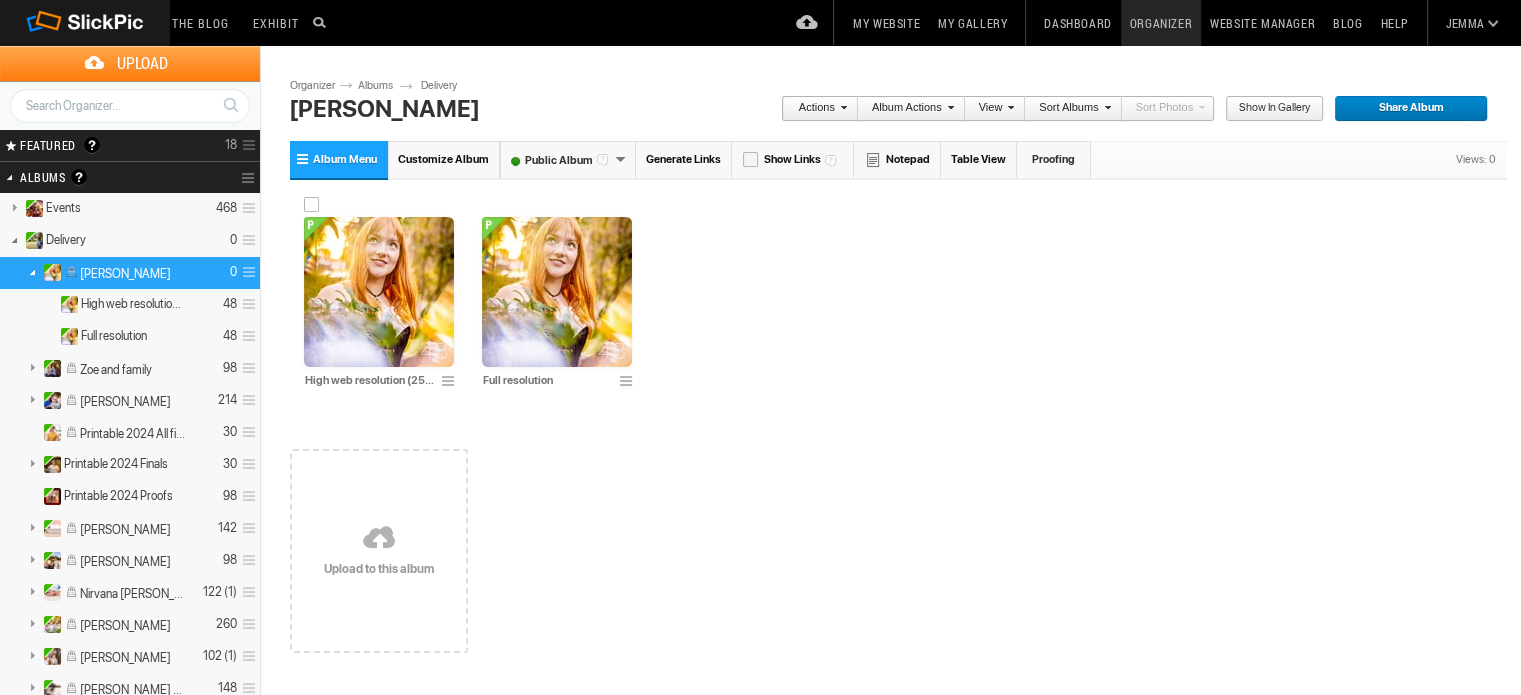 click at bounding box center (451, 382) 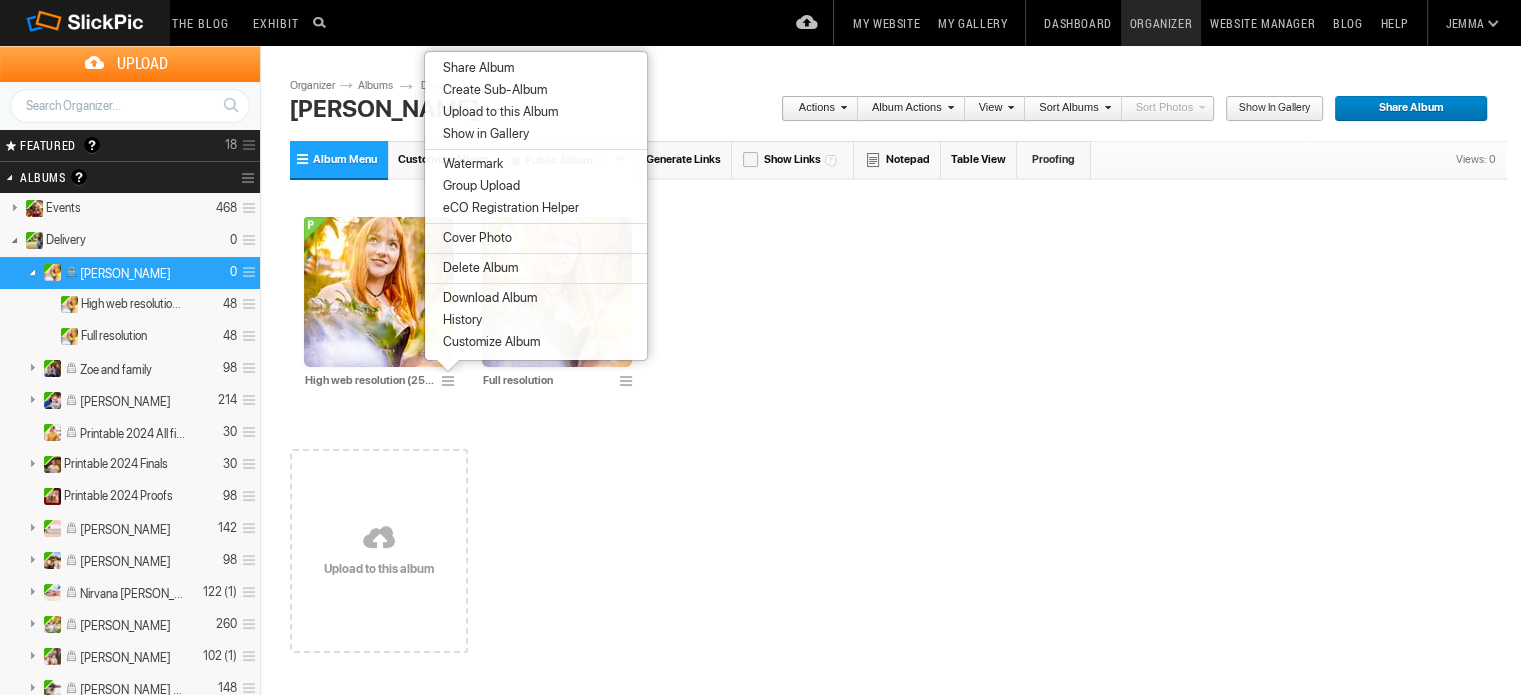 click on "Cover Photo" at bounding box center [474, 238] 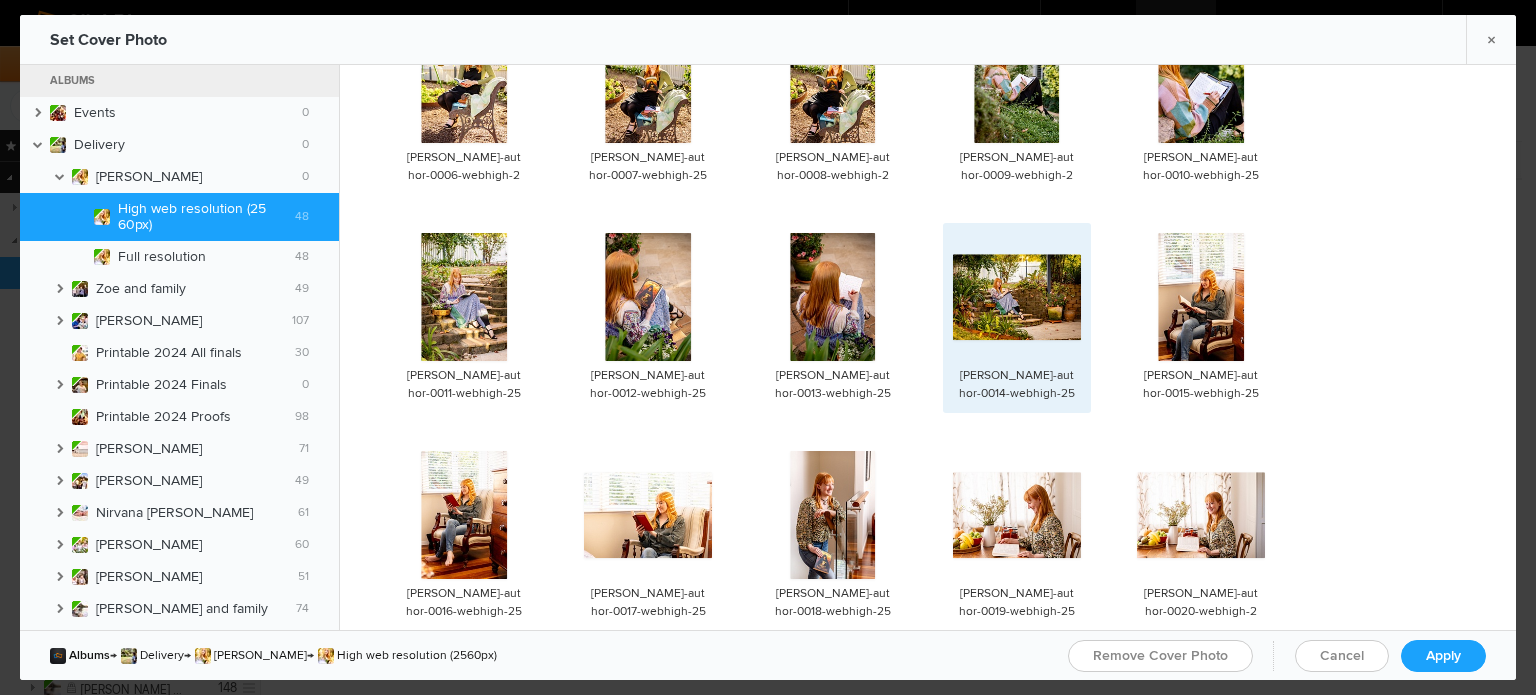 scroll, scrollTop: 300, scrollLeft: 0, axis: vertical 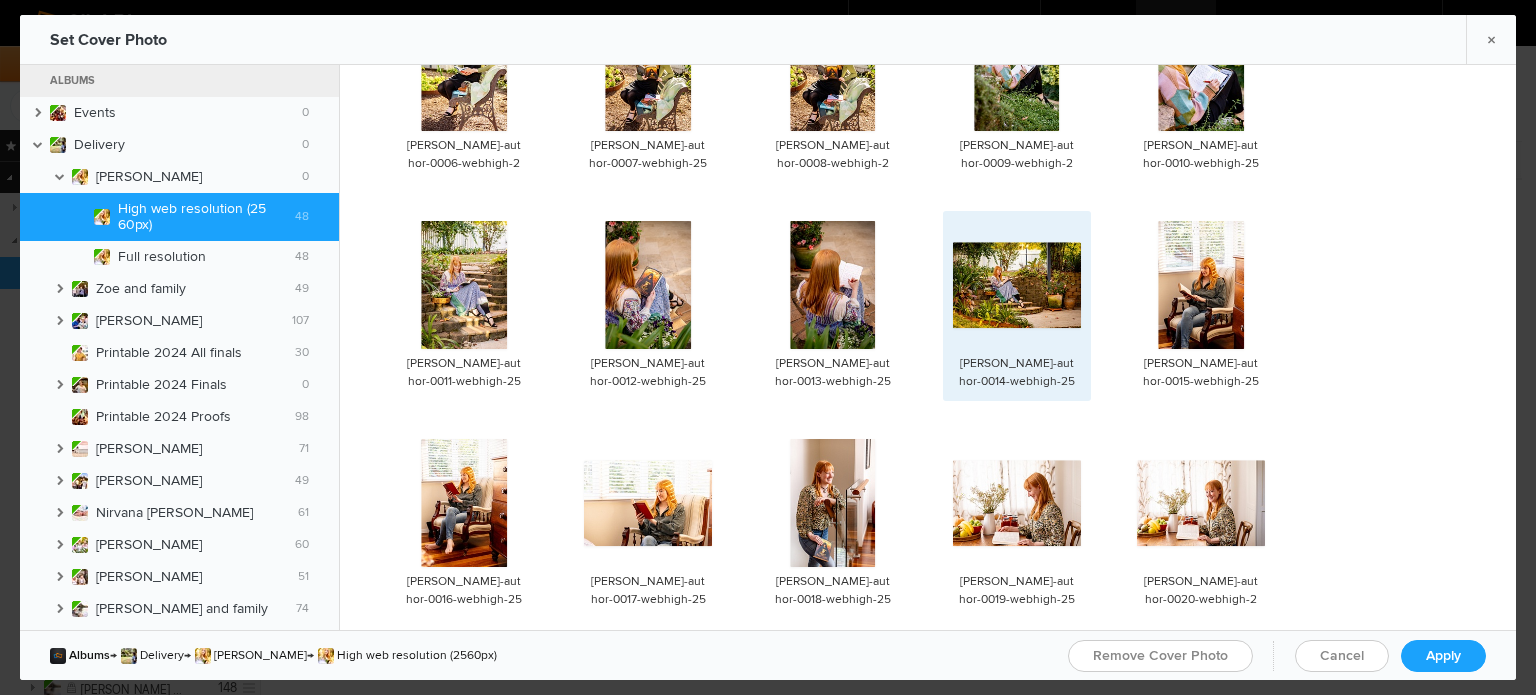 click 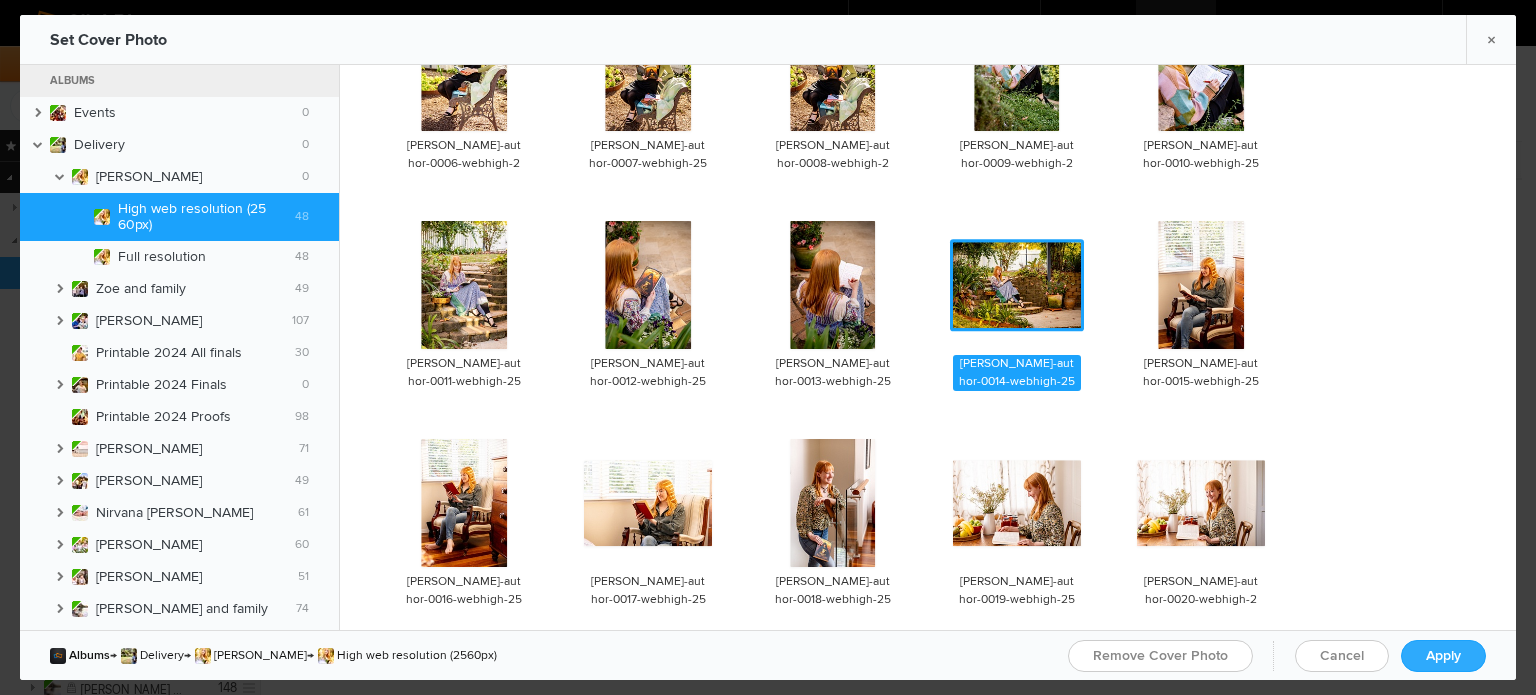 click on "Apply" 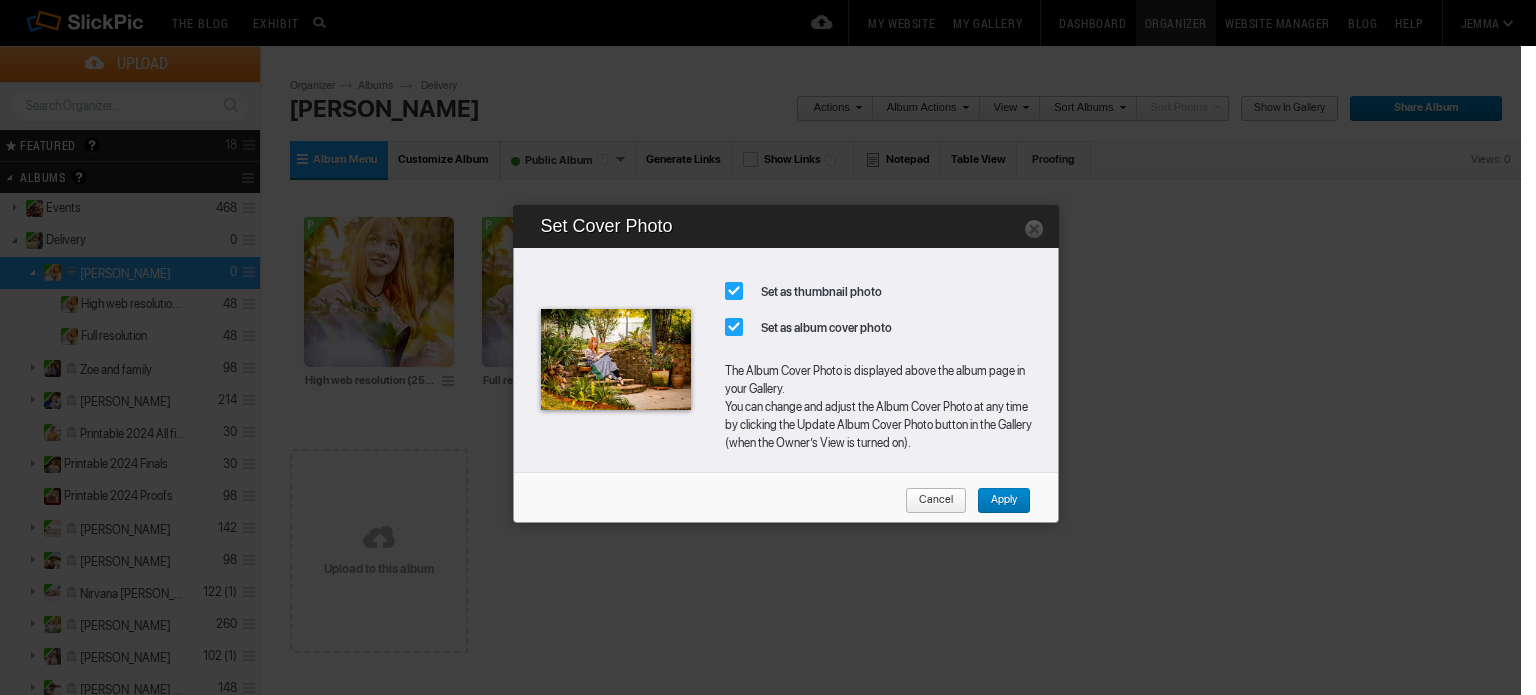 drag, startPoint x: 1006, startPoint y: 503, endPoint x: 979, endPoint y: 498, distance: 27.45906 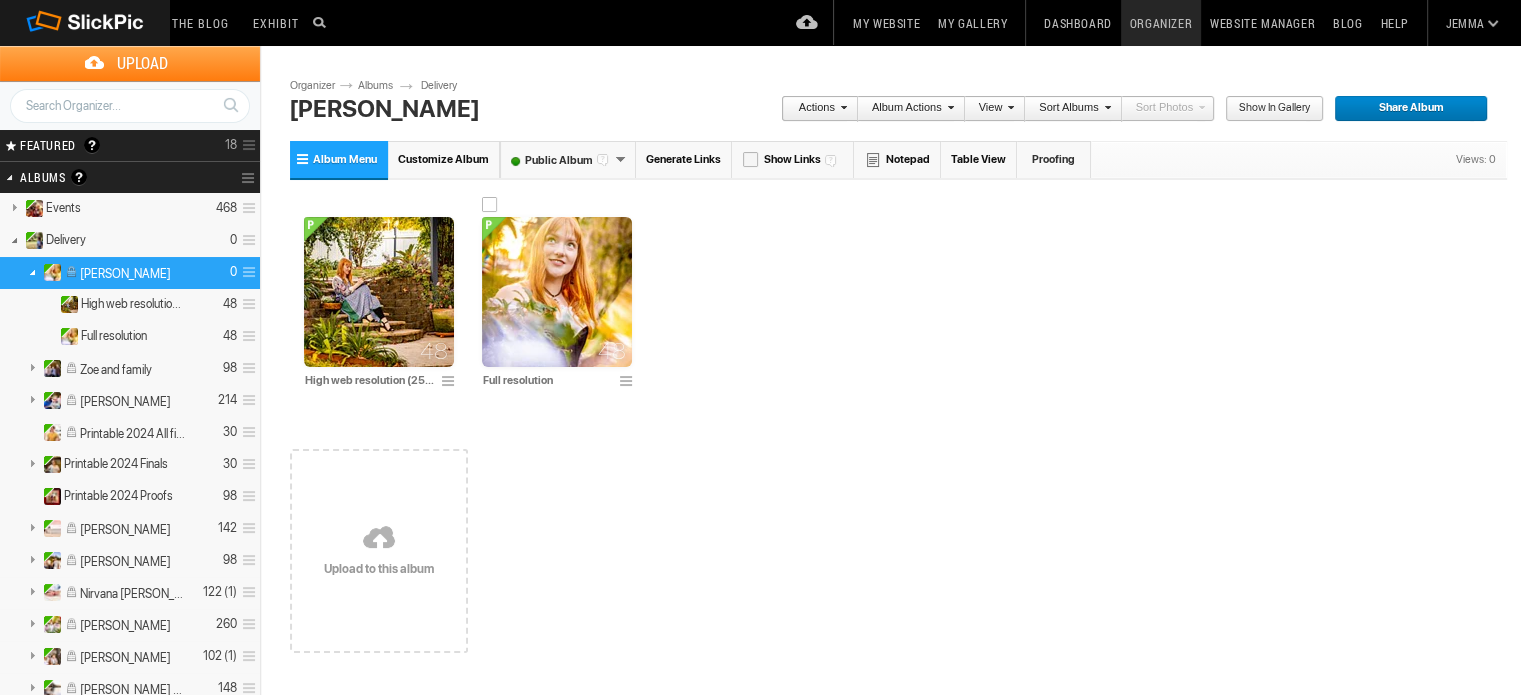 click at bounding box center [629, 382] 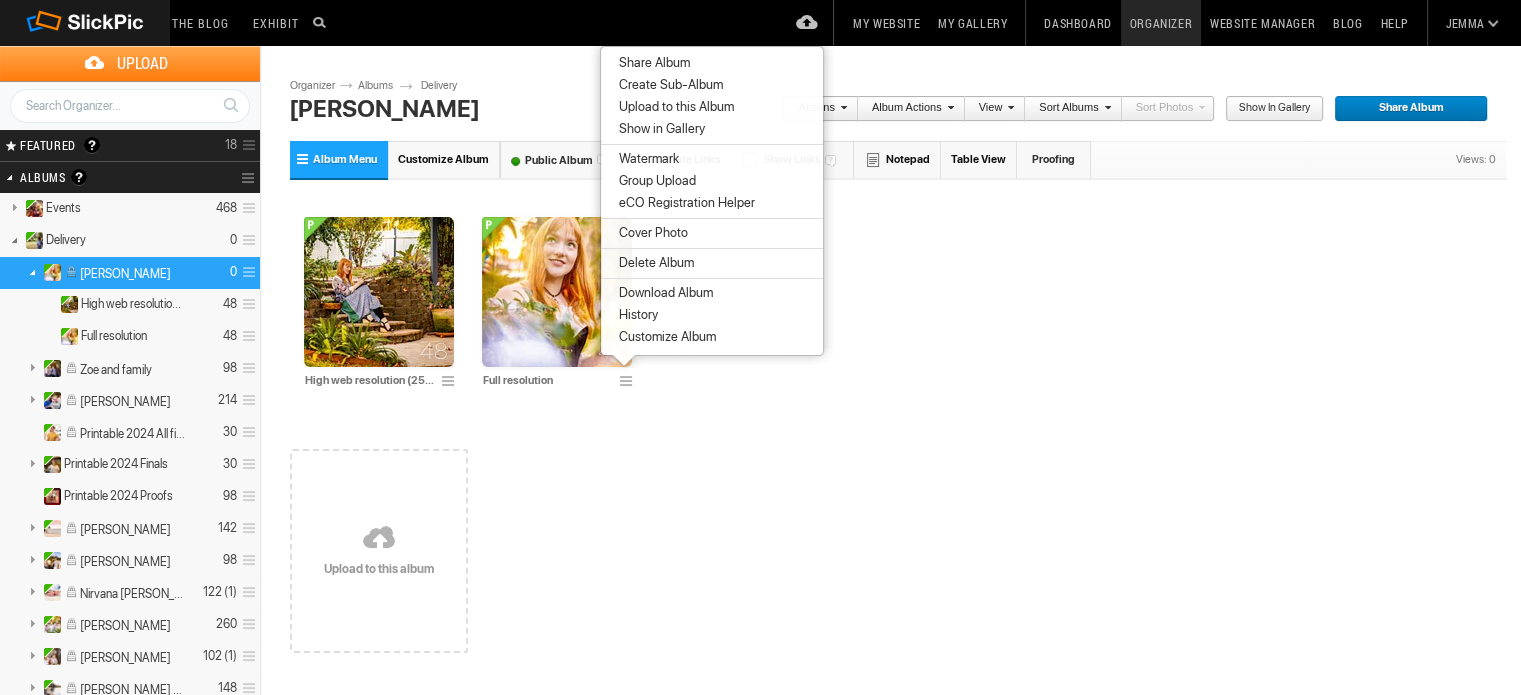 click on "Cover Photo" at bounding box center (650, 233) 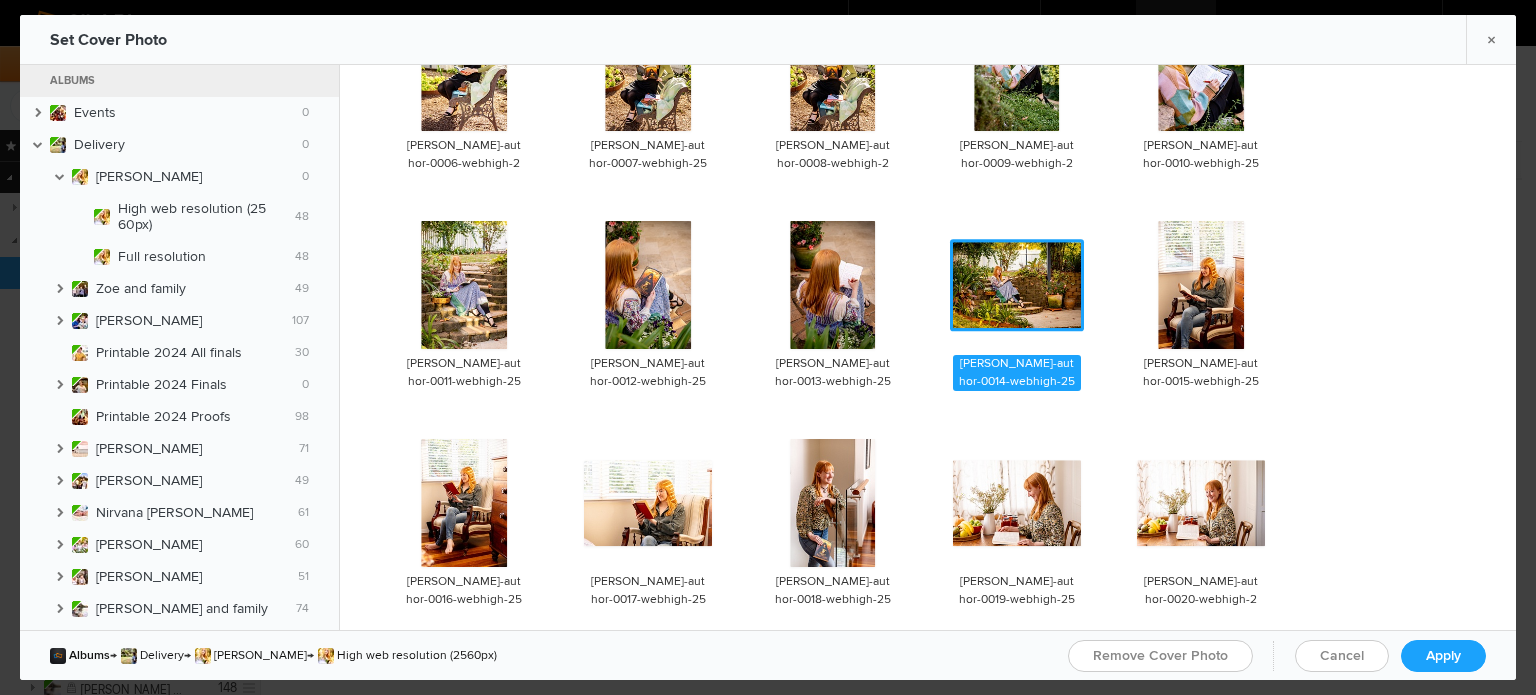 scroll, scrollTop: 500, scrollLeft: 0, axis: vertical 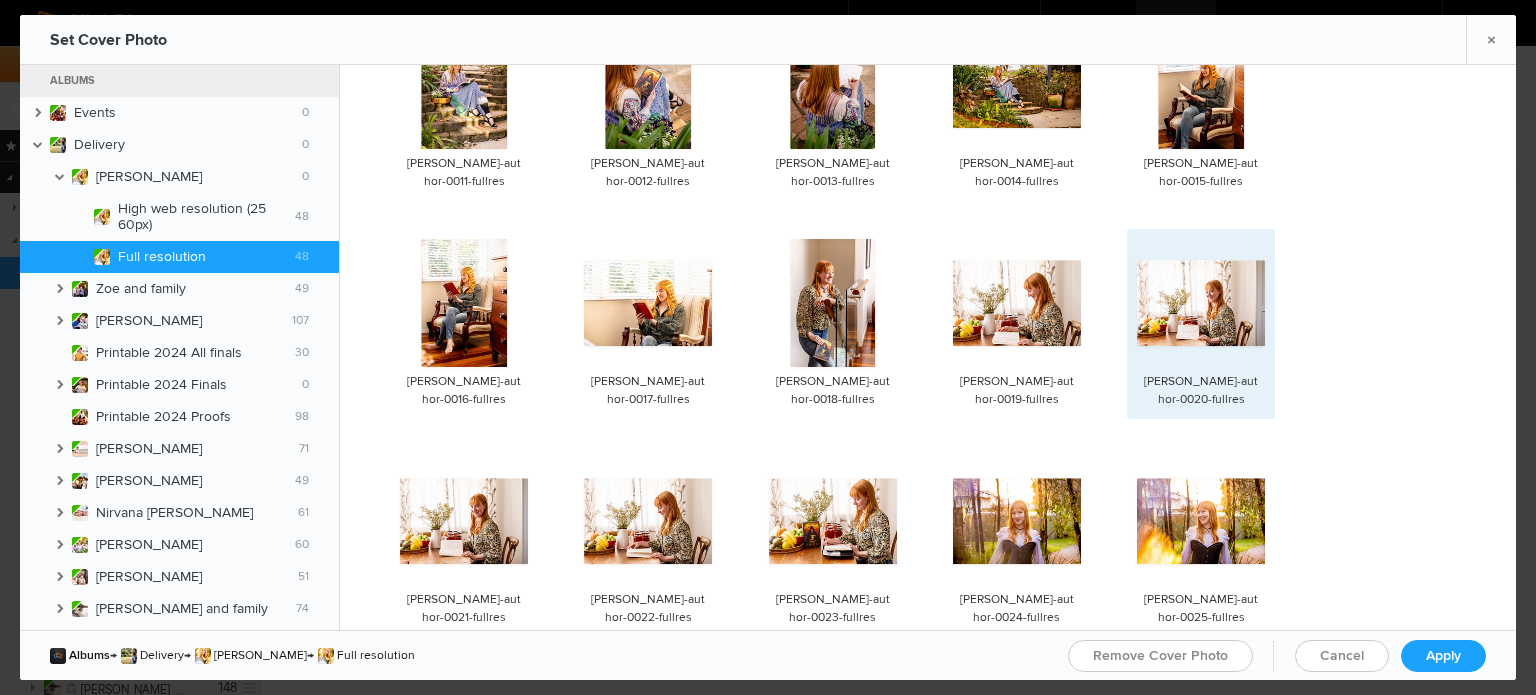 click 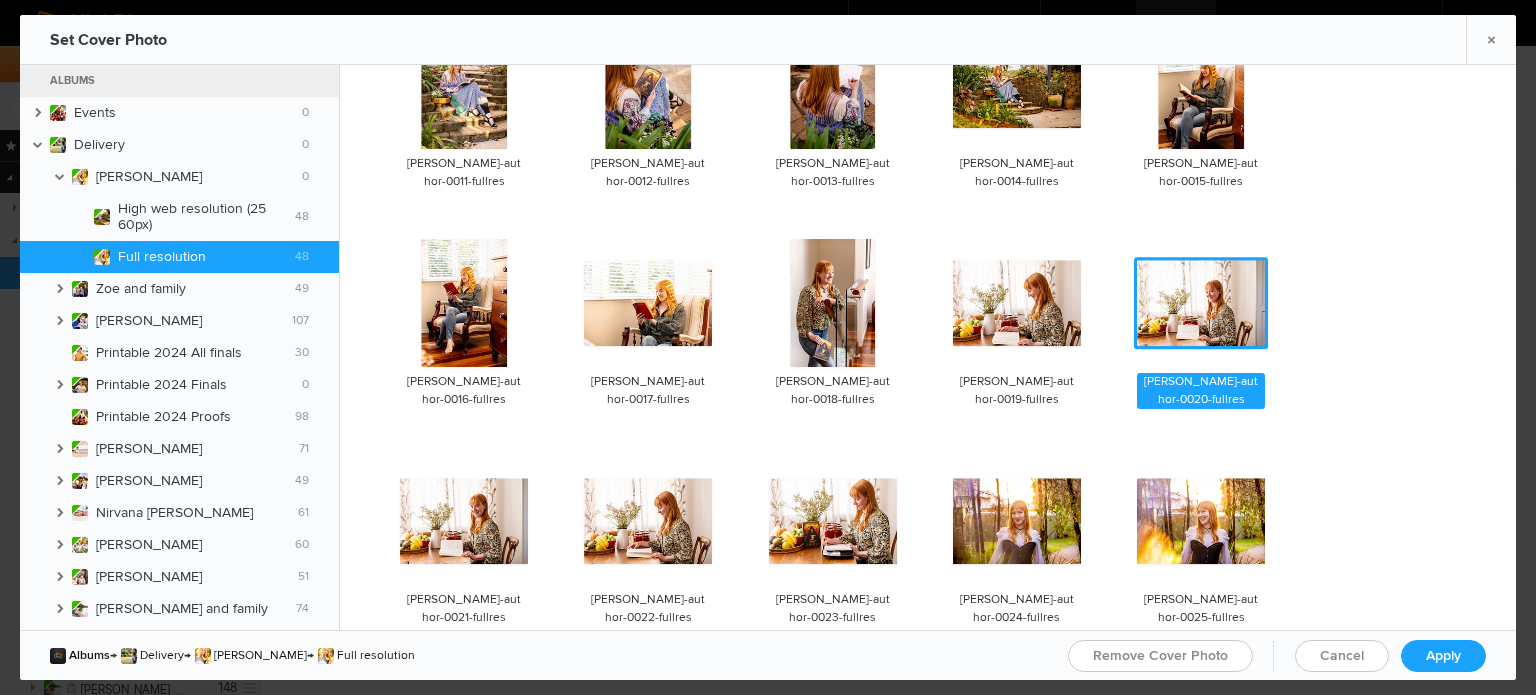 scroll, scrollTop: 452, scrollLeft: 0, axis: vertical 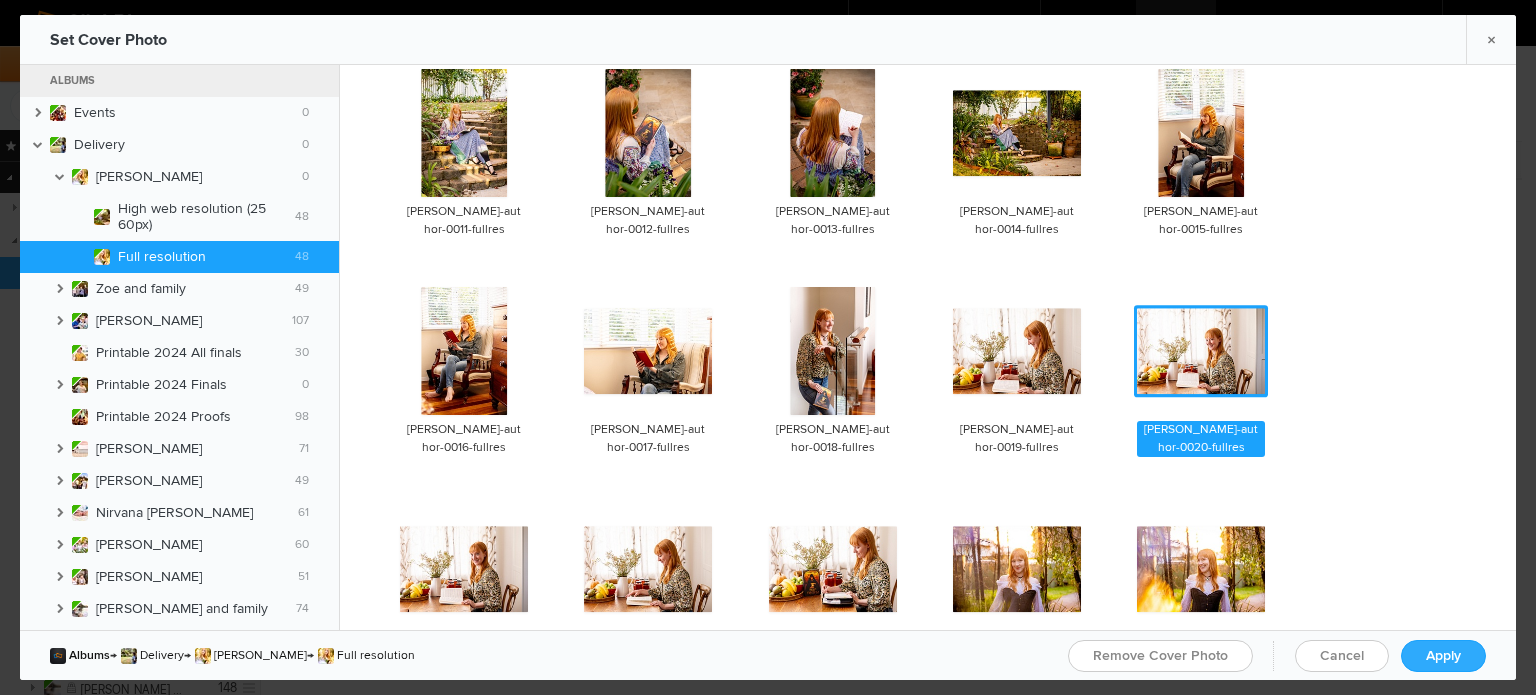 click on "Apply" 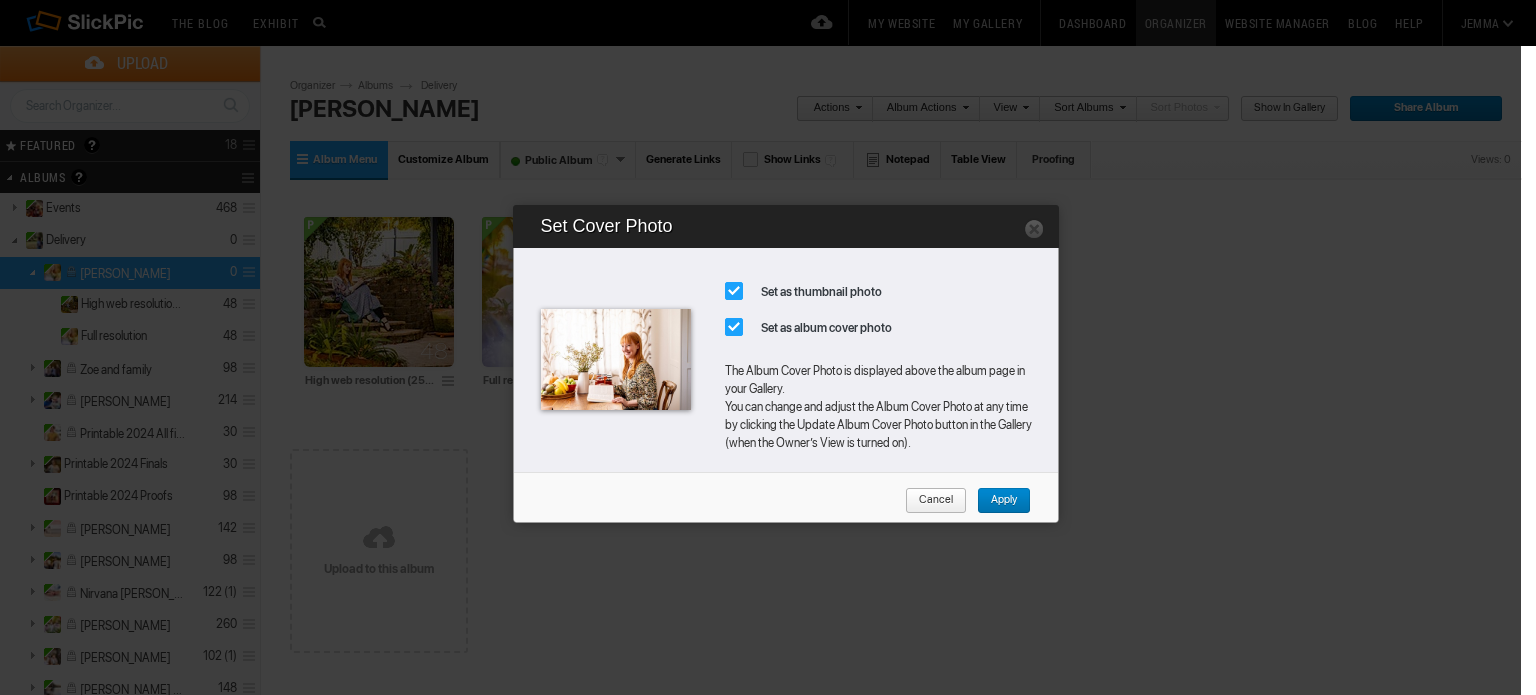 click on "Apply" at bounding box center [997, 501] 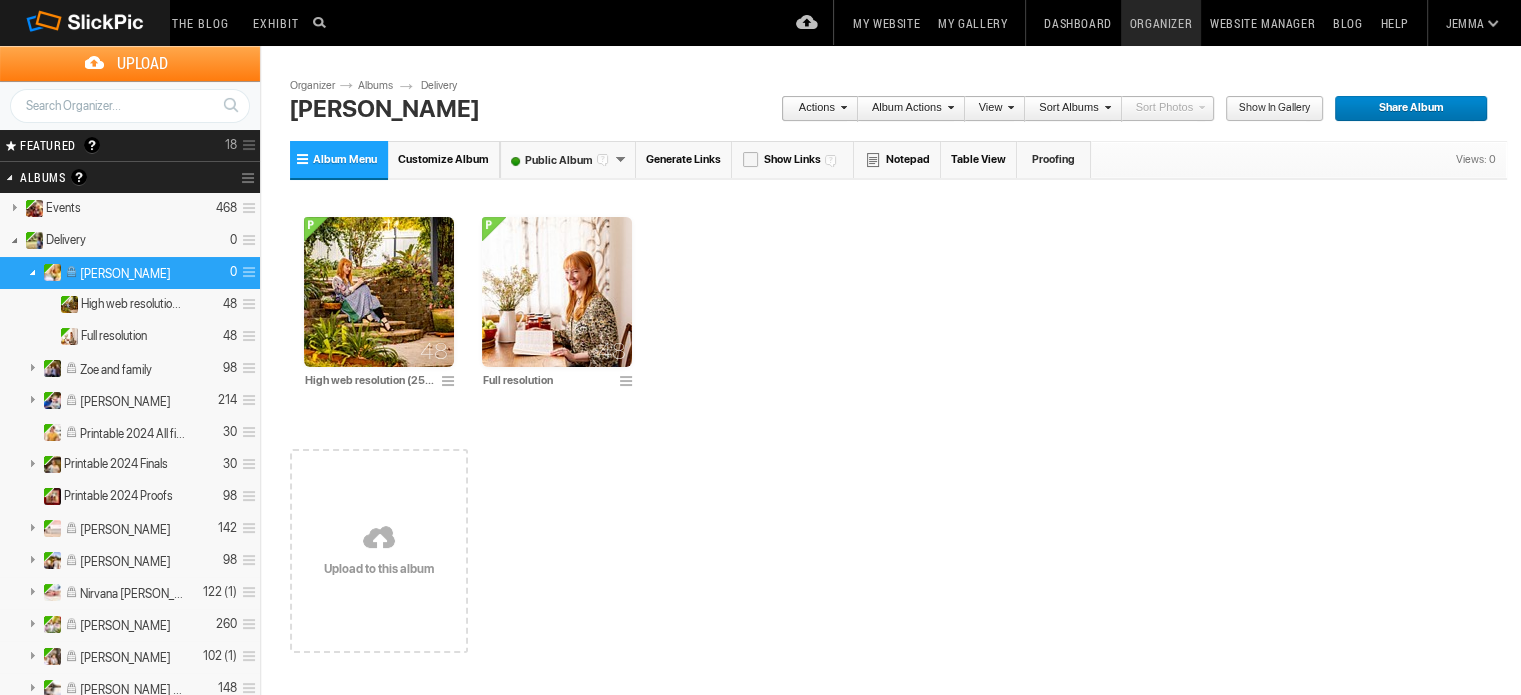 click on "Album Menu" at bounding box center (345, 159) 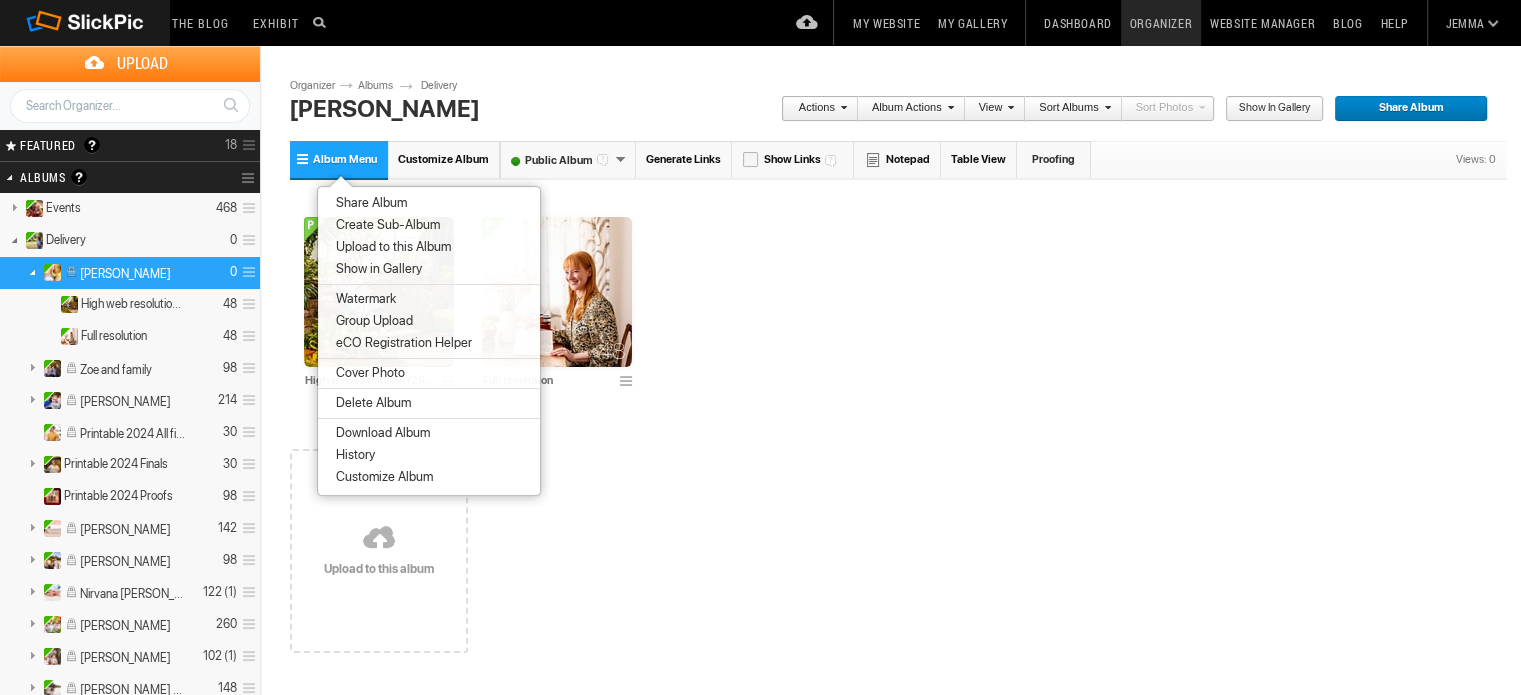 click on "Cover Photo" at bounding box center [367, 373] 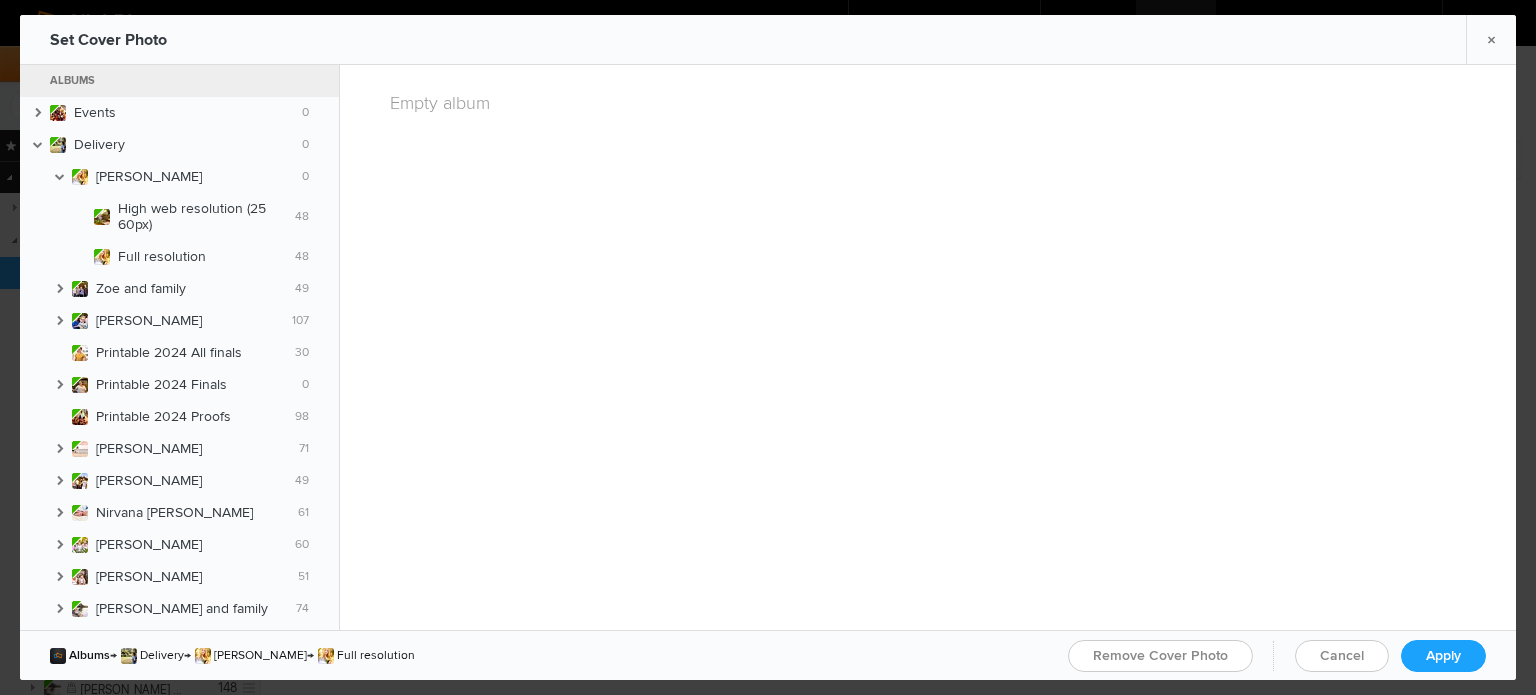 scroll, scrollTop: 0, scrollLeft: 0, axis: both 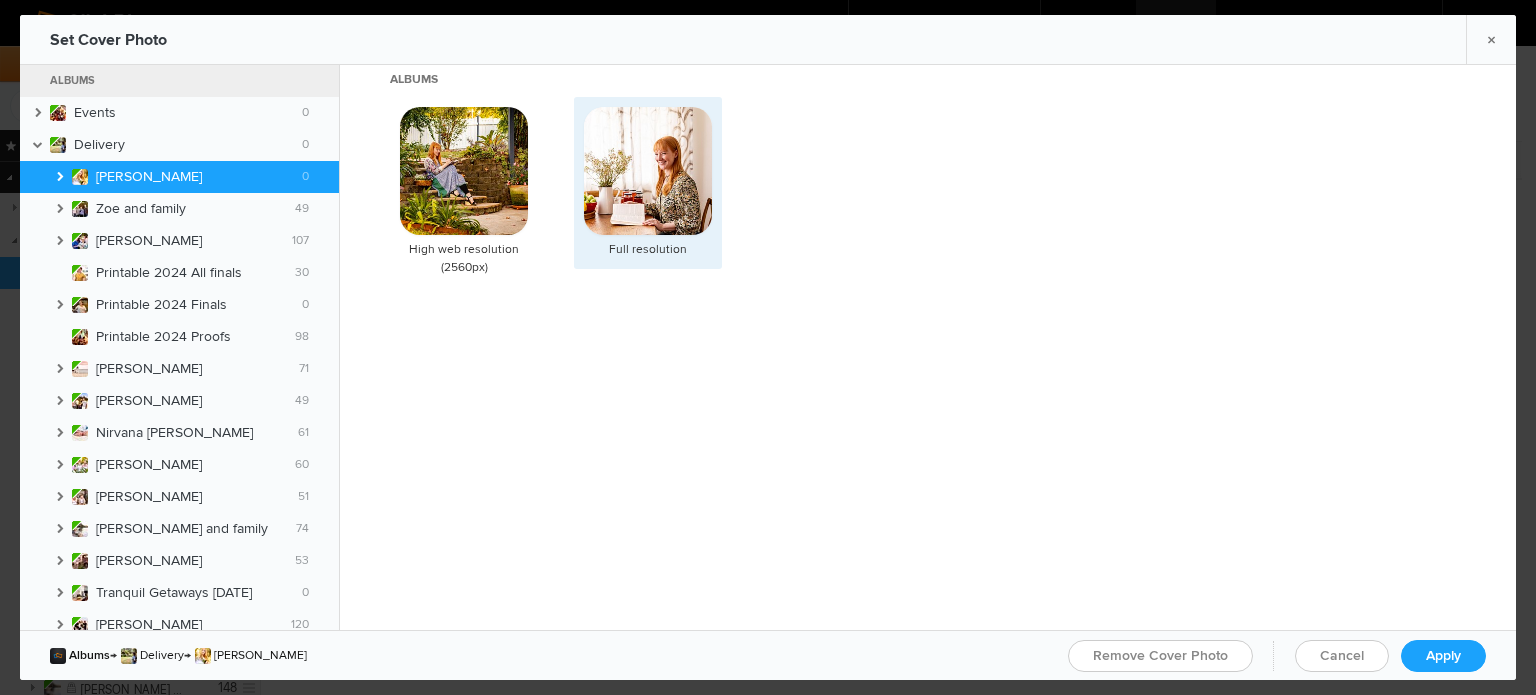click 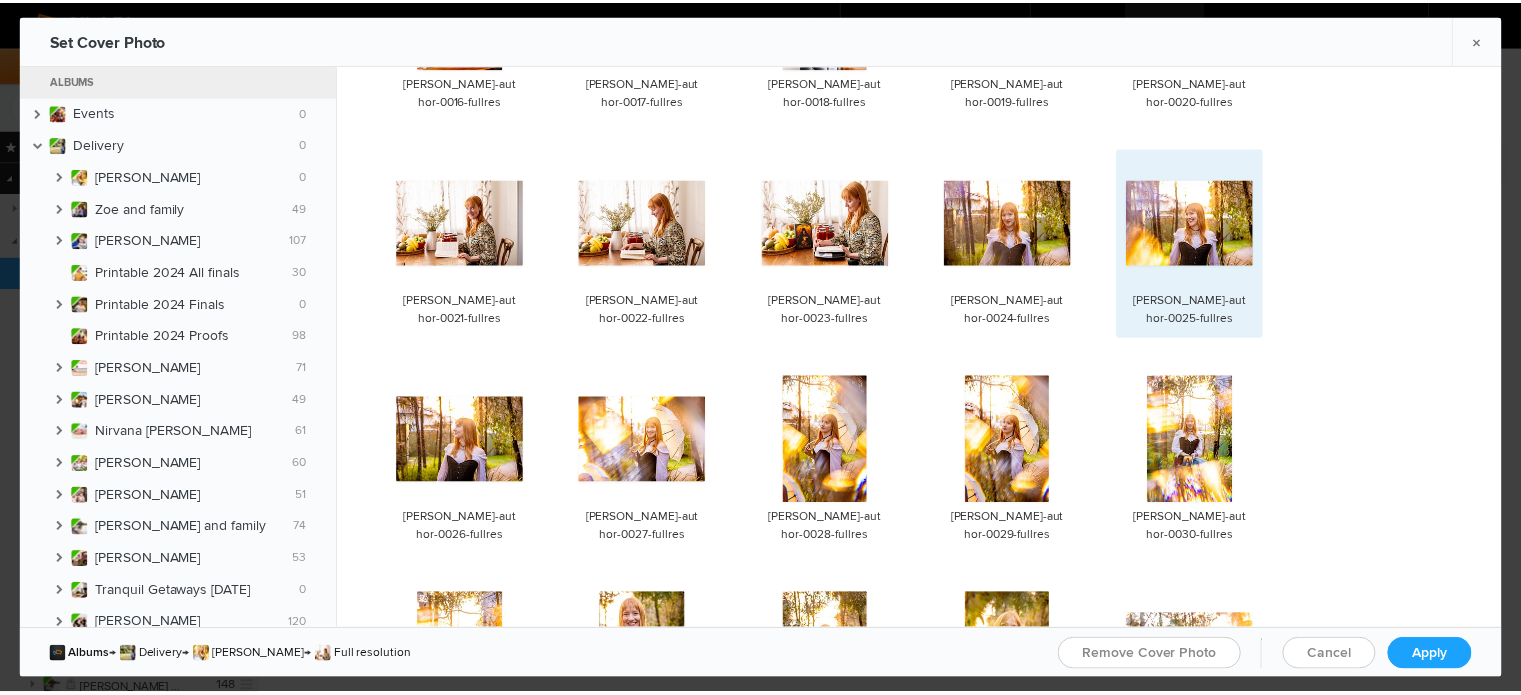 scroll, scrollTop: 800, scrollLeft: 0, axis: vertical 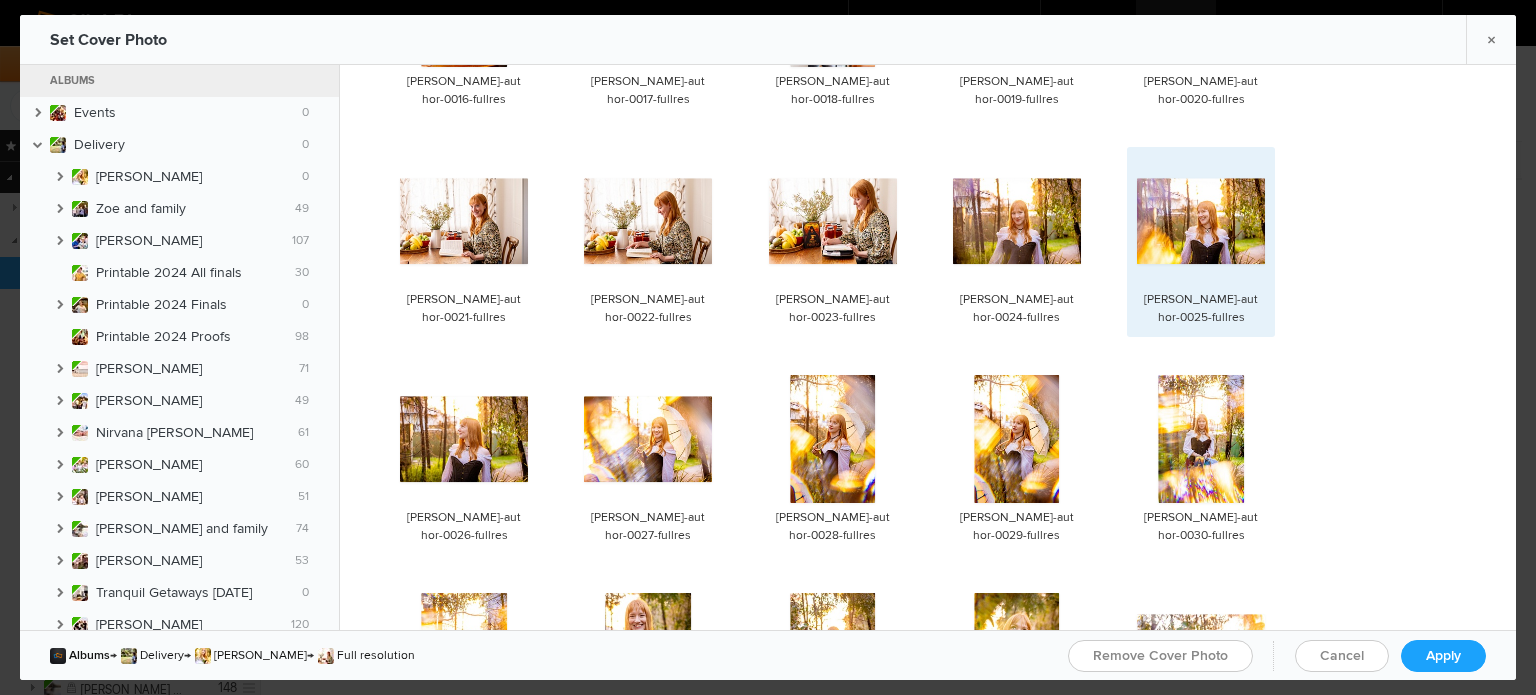 click 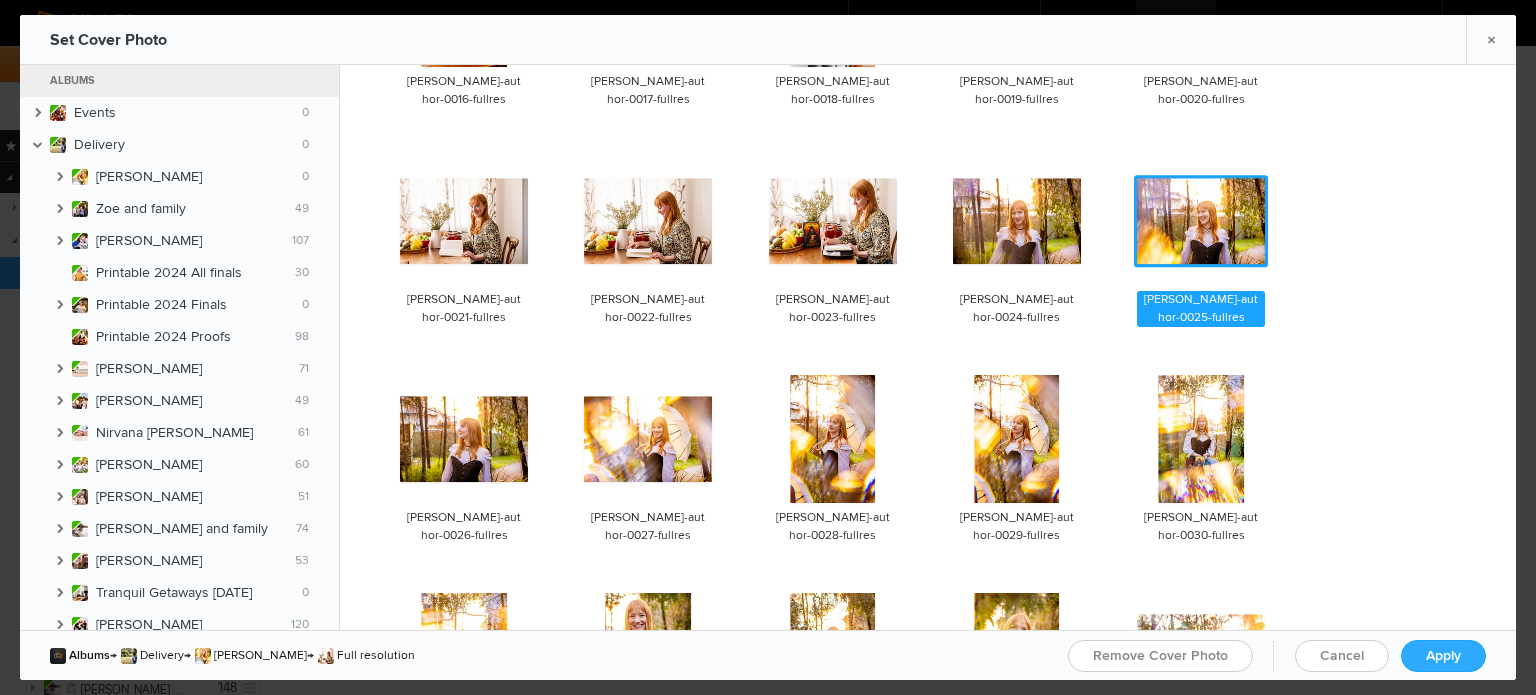 click on "Apply" 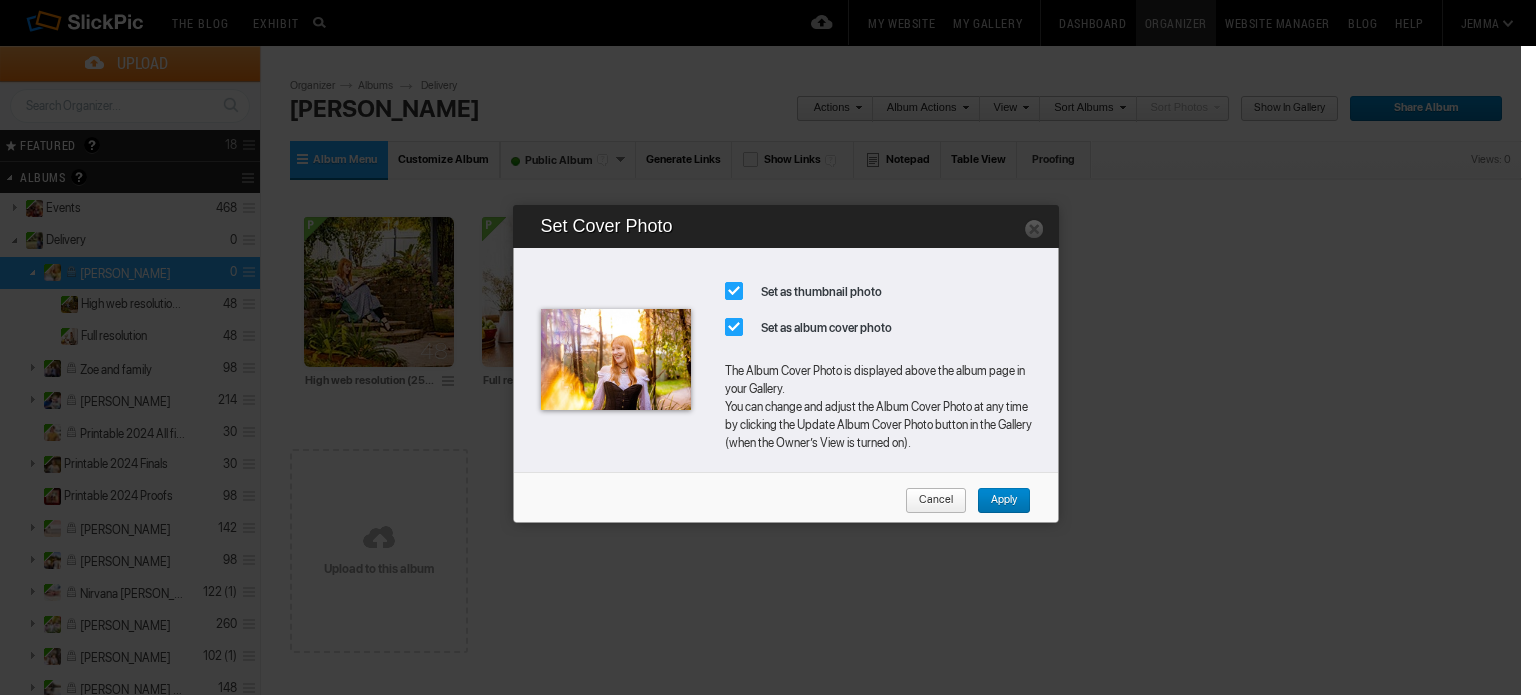click on "Apply" at bounding box center [997, 501] 